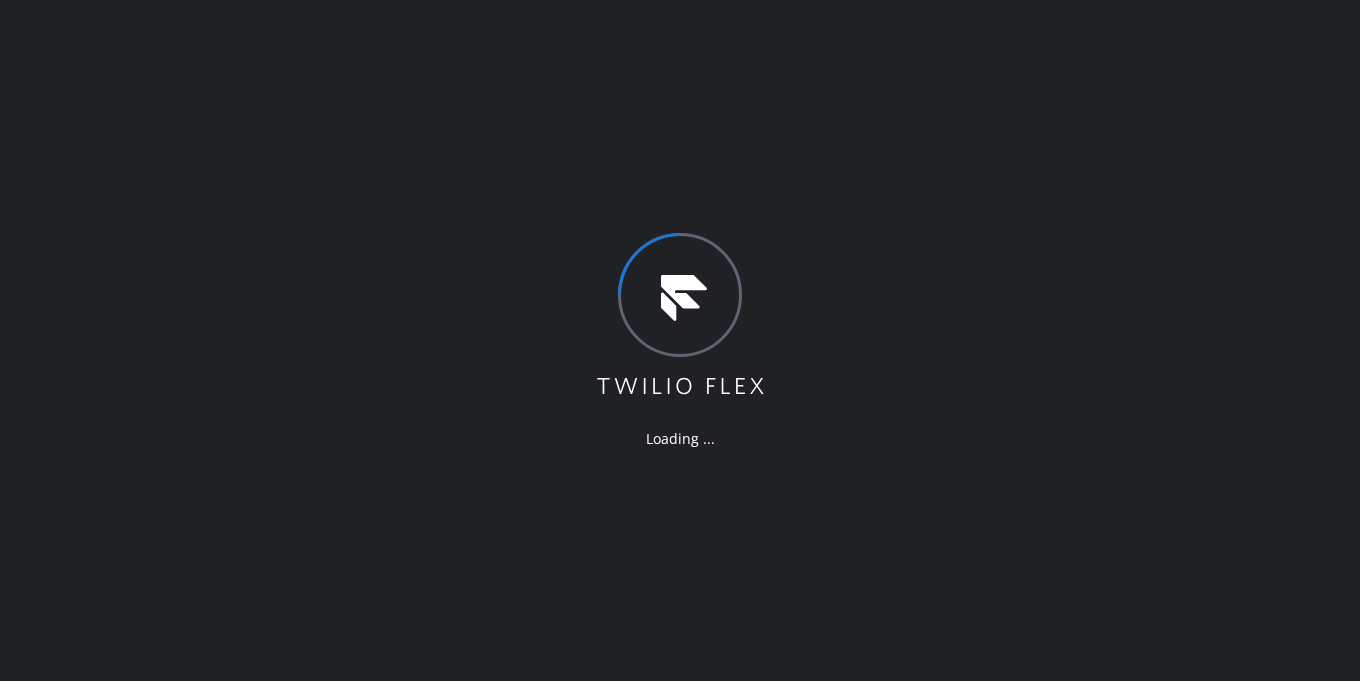 scroll, scrollTop: 0, scrollLeft: 0, axis: both 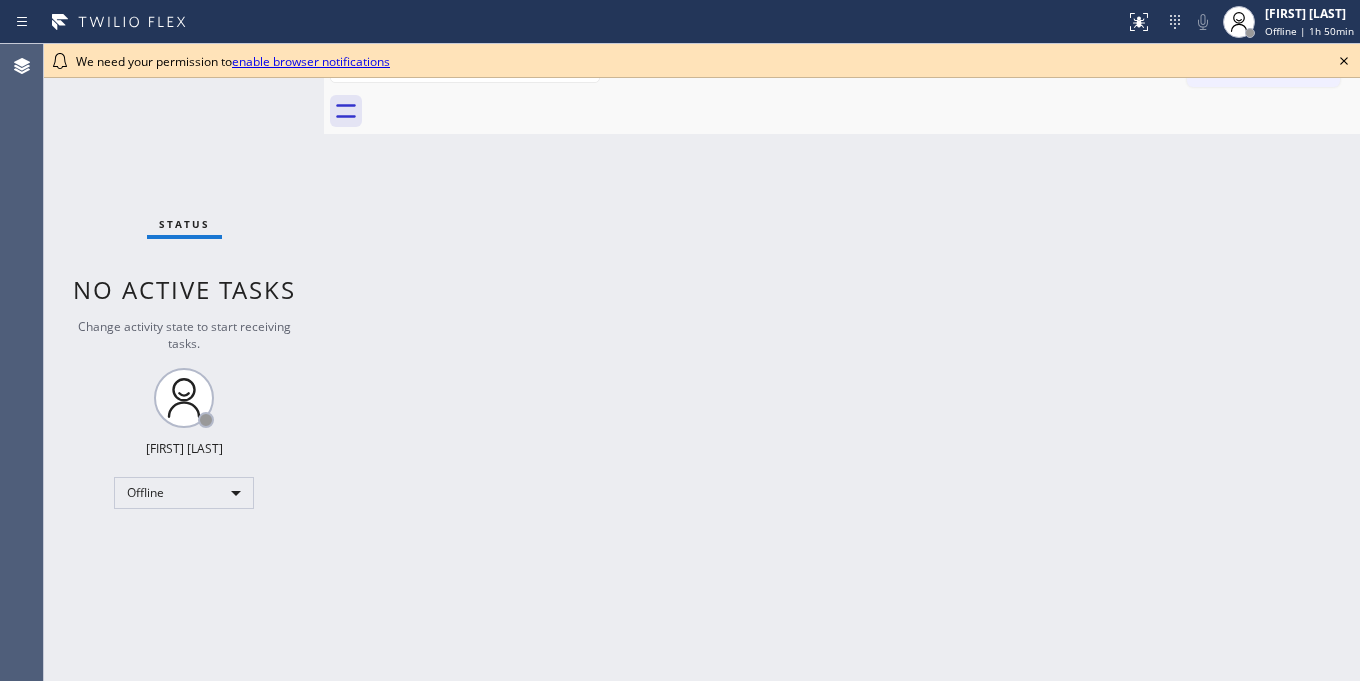 click on "enable browser notifications" at bounding box center (311, 61) 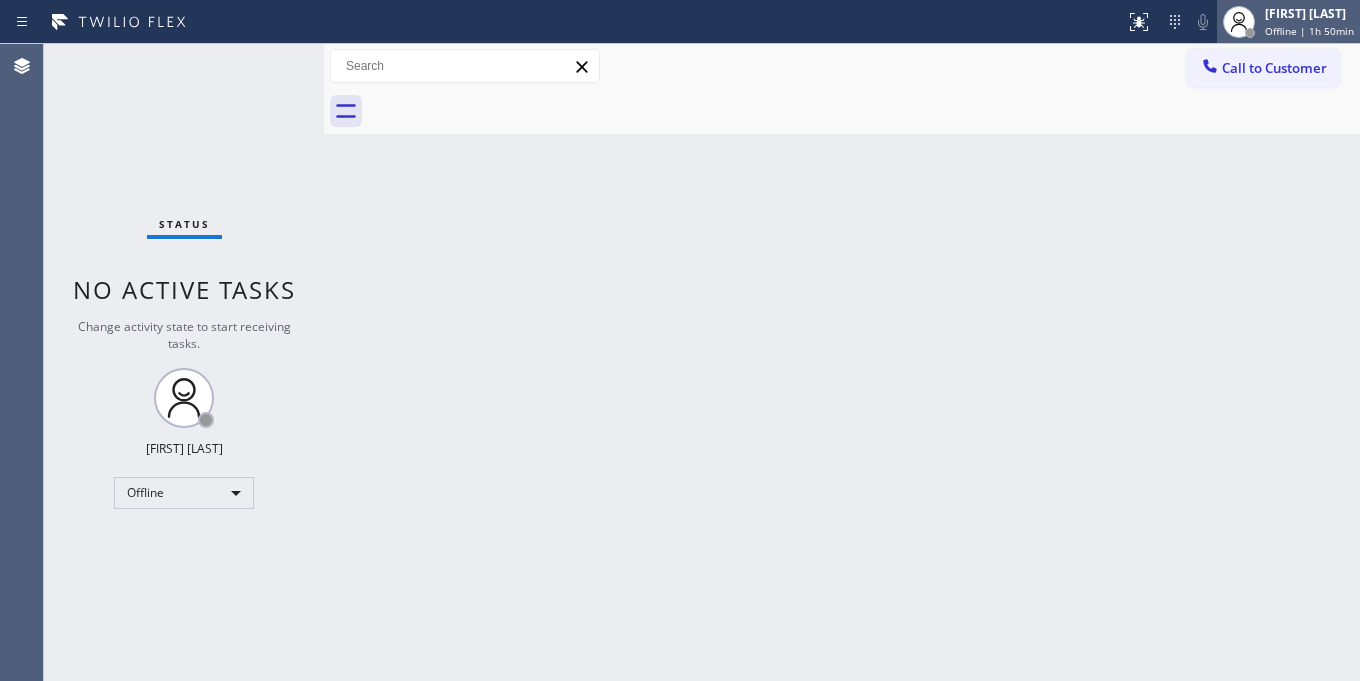 click on "Offline | 1h 50min" at bounding box center (1309, 31) 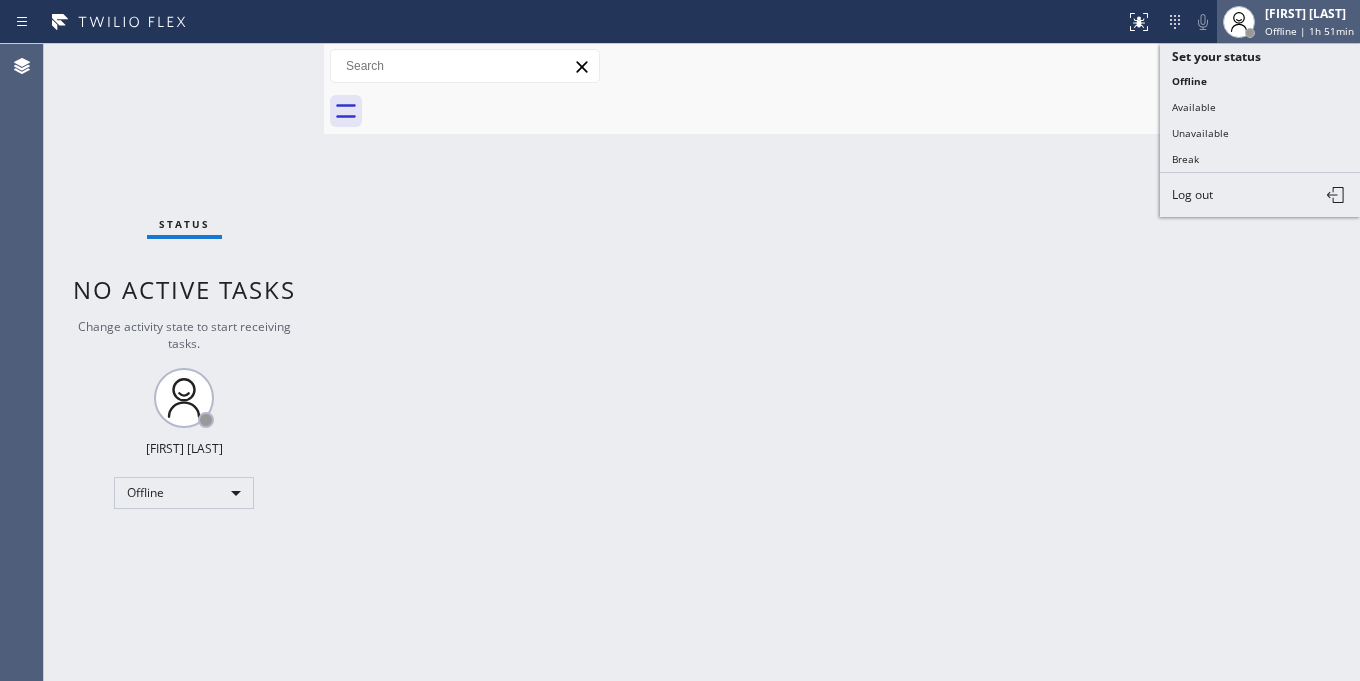 click on "Offline | 1h 51min" at bounding box center [1309, 31] 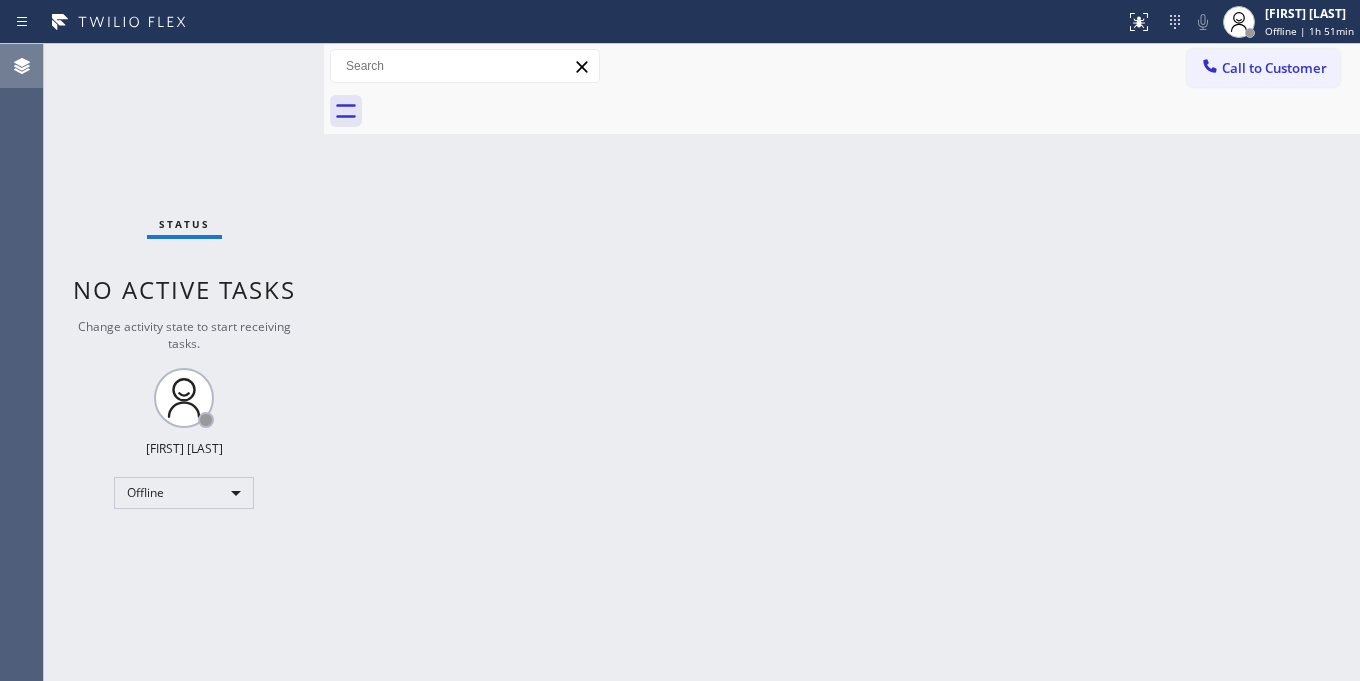 click 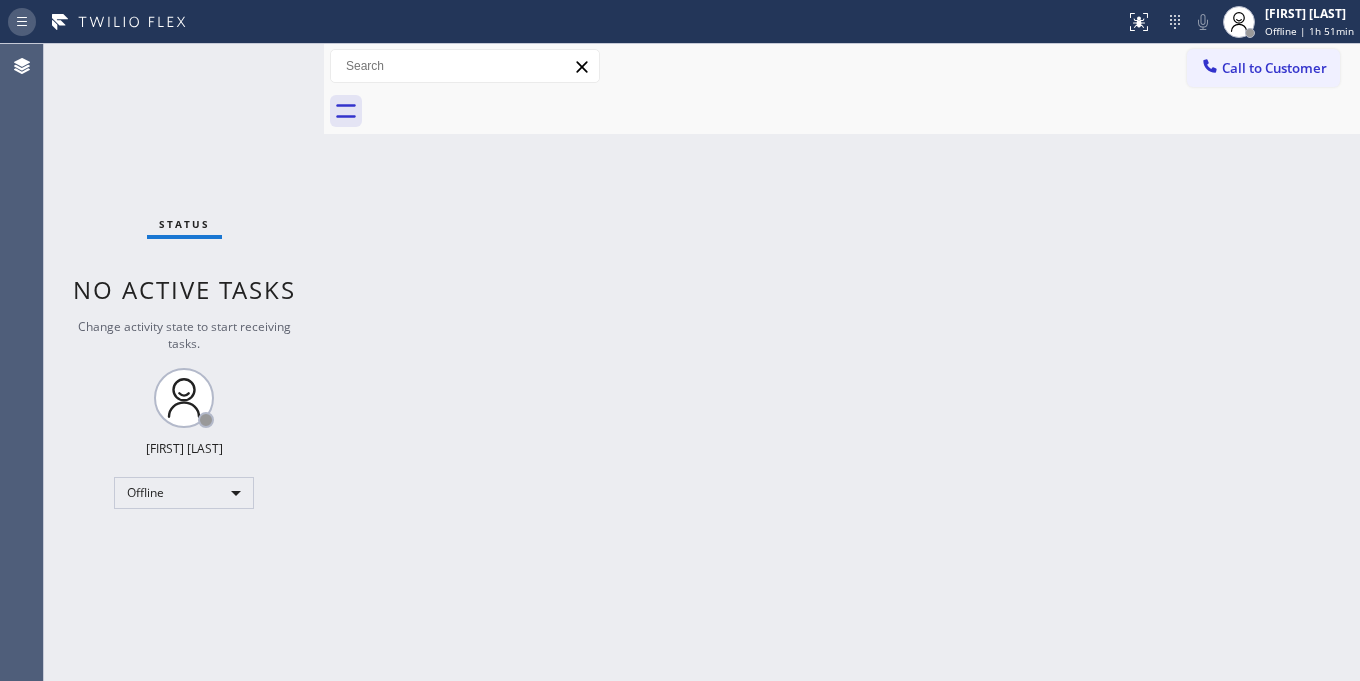 click 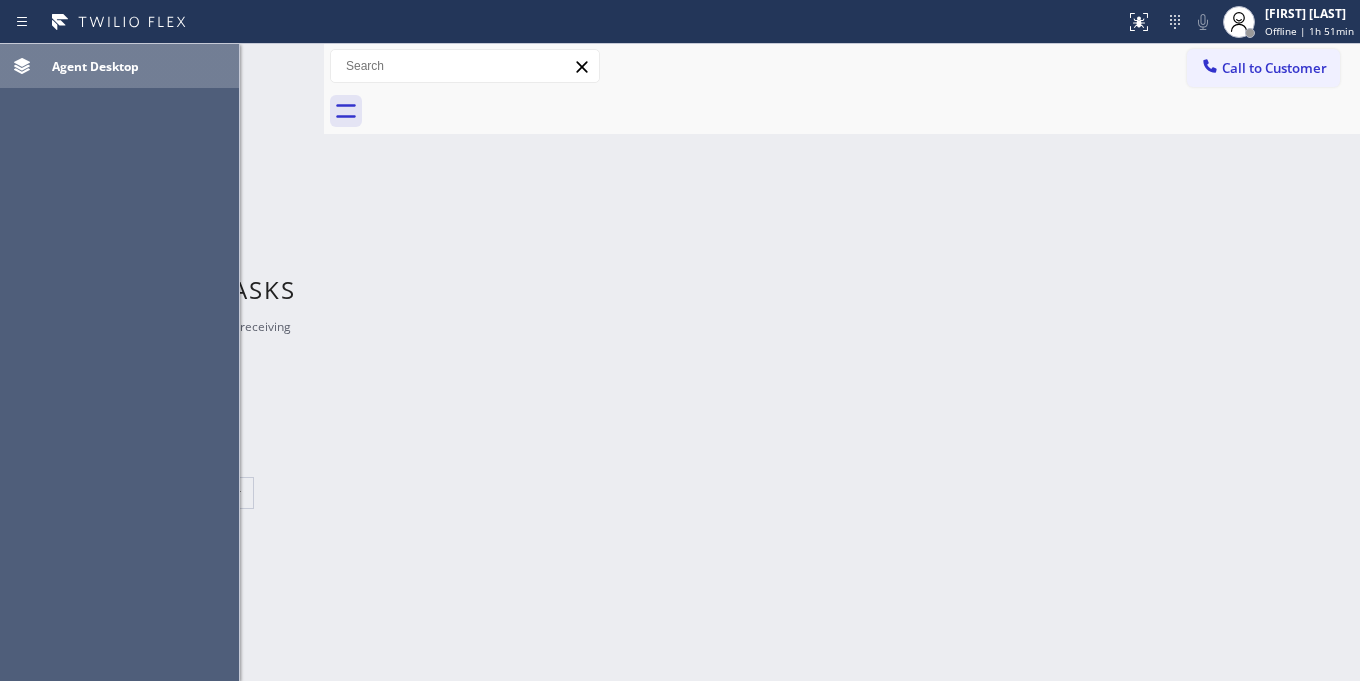 click on "Agent Desktop" at bounding box center [141, 66] 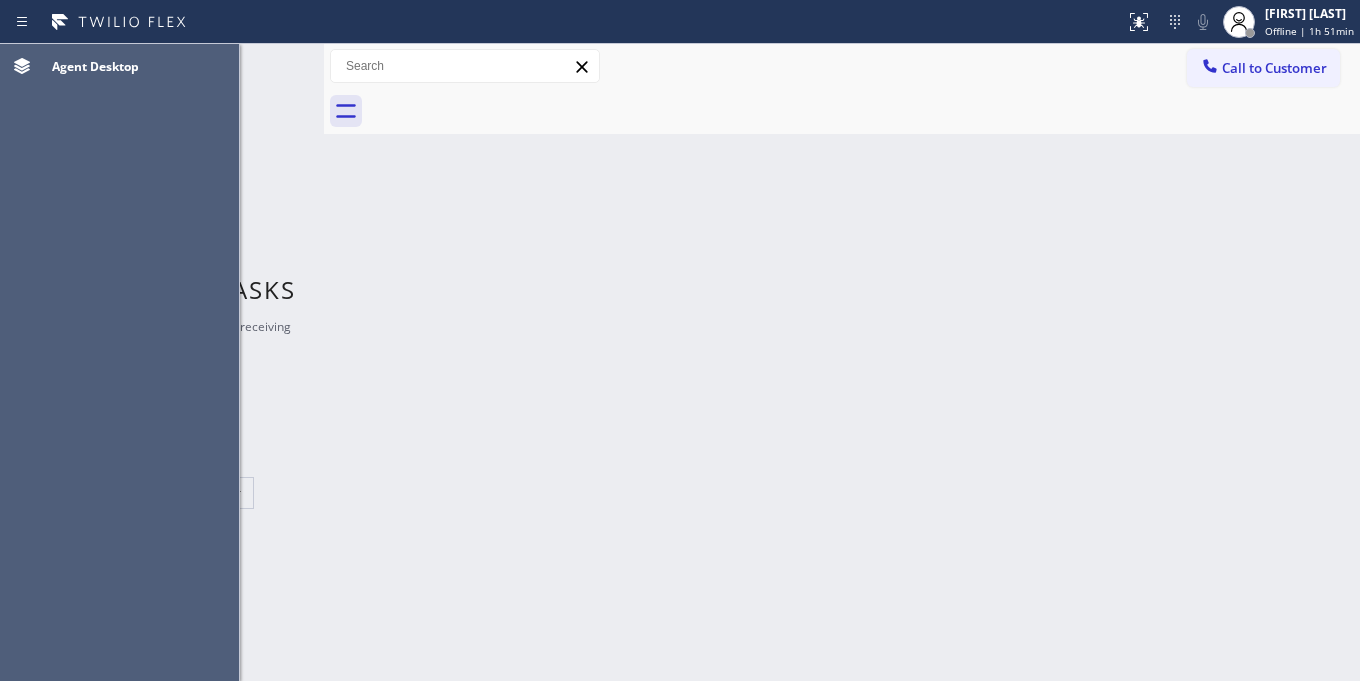 click on "Back to Dashboard Change Sender ID Customers Technicians Select a contact Outbound call Technician Search Technician Your caller id phone number Your caller id phone number Call Technician info Name   Phone none Address none Change Sender ID HVAC +18559994417 5 Star Appliance +18557314952 Appliance Repair +18554611149 Plumbing +18889090120 Air Duct Cleaning +18006865038  Electricians +18005688664 Cancel Change Check personal SMS Reset Change No tabs Call to Customer Outbound call Location Search location Your caller id phone number Customer number Call Outbound call Technician Search Technician Your caller id phone number Your caller id phone number Call" at bounding box center [842, 362] 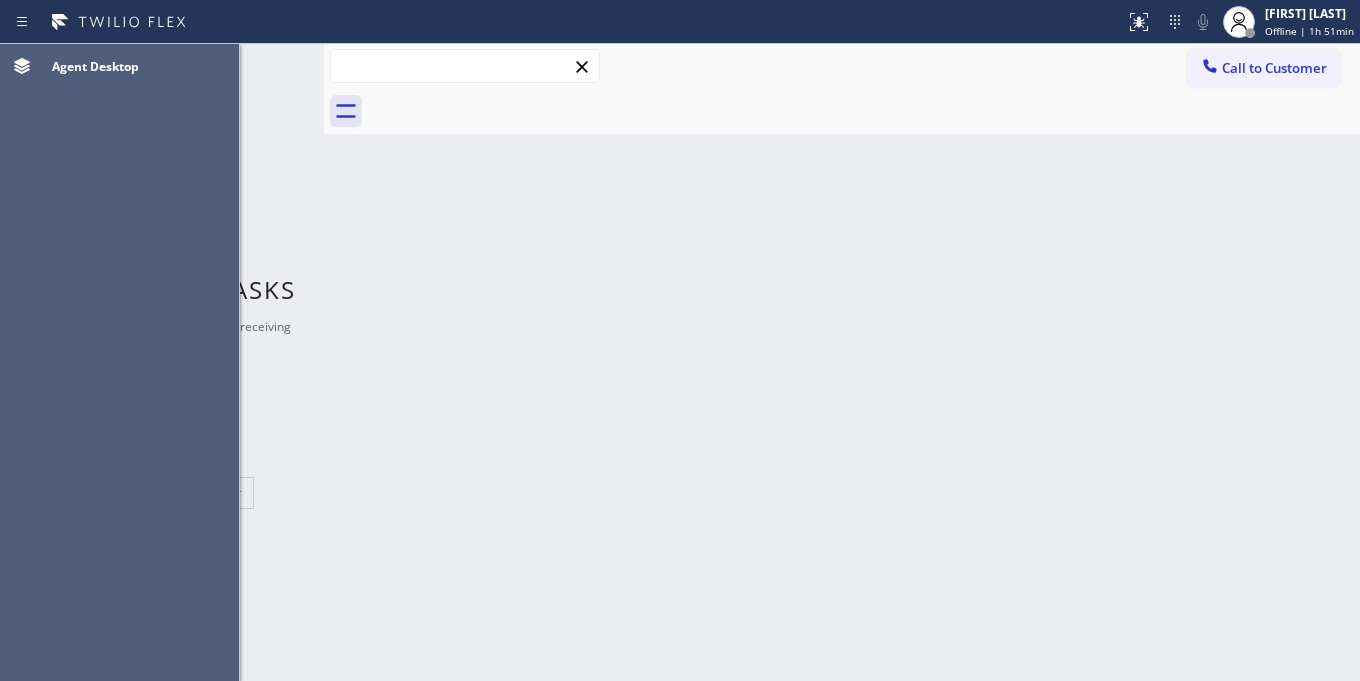 click at bounding box center [465, 66] 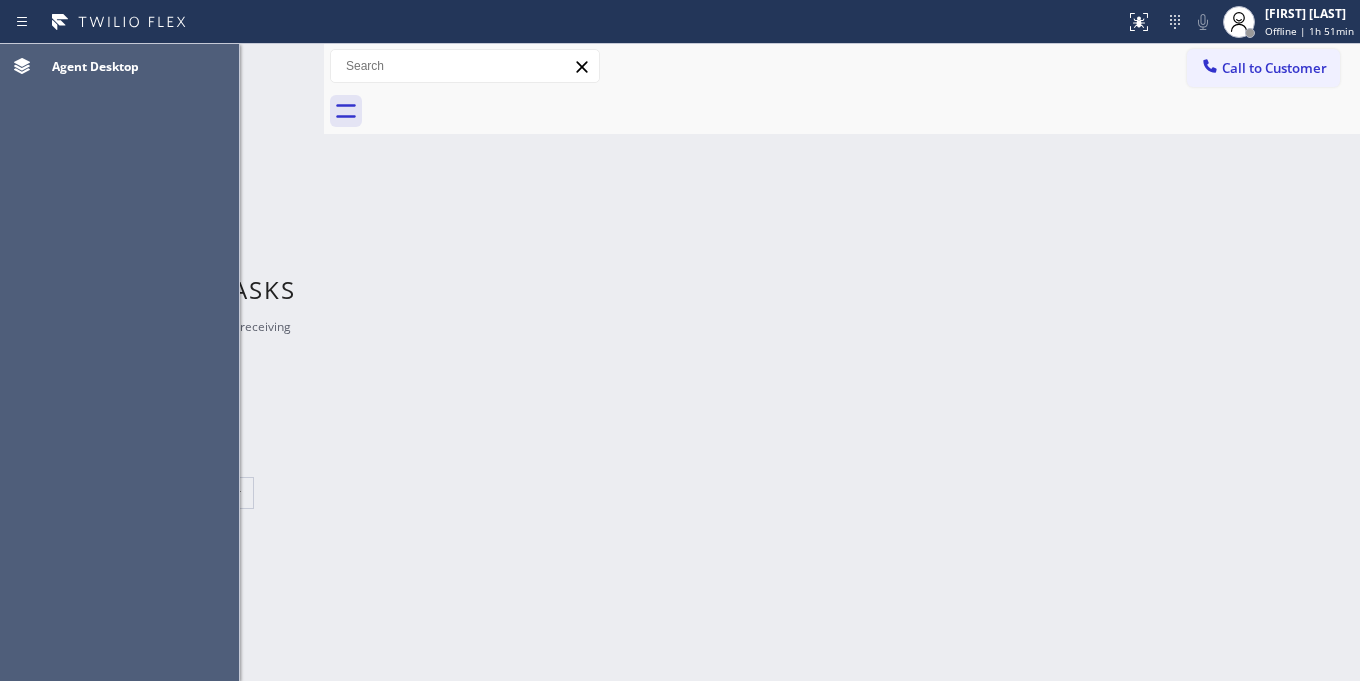 click 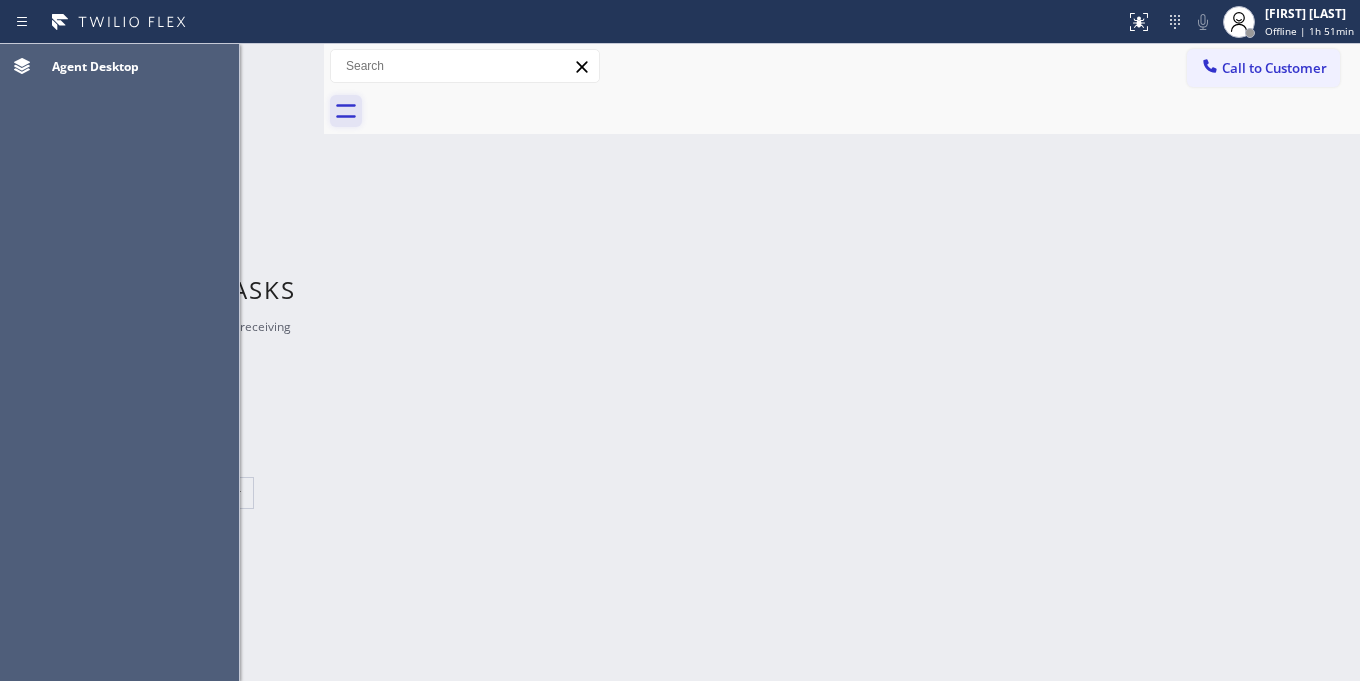 click 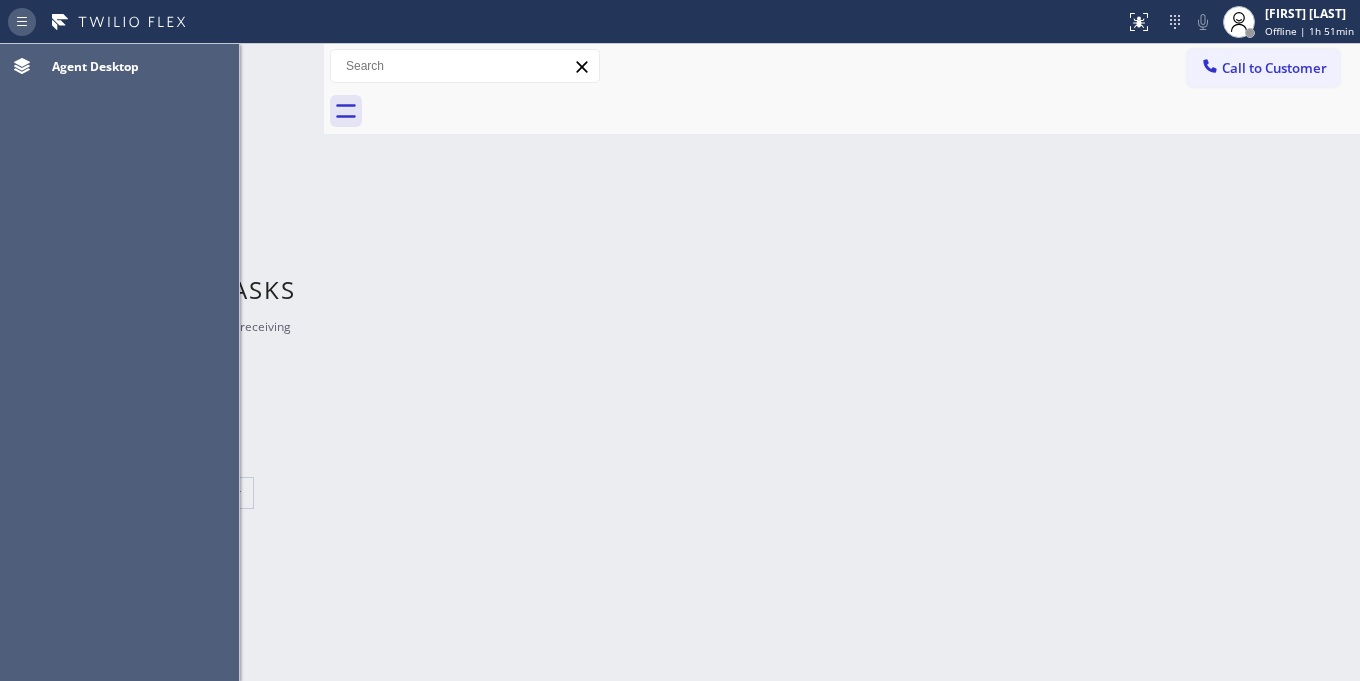 click 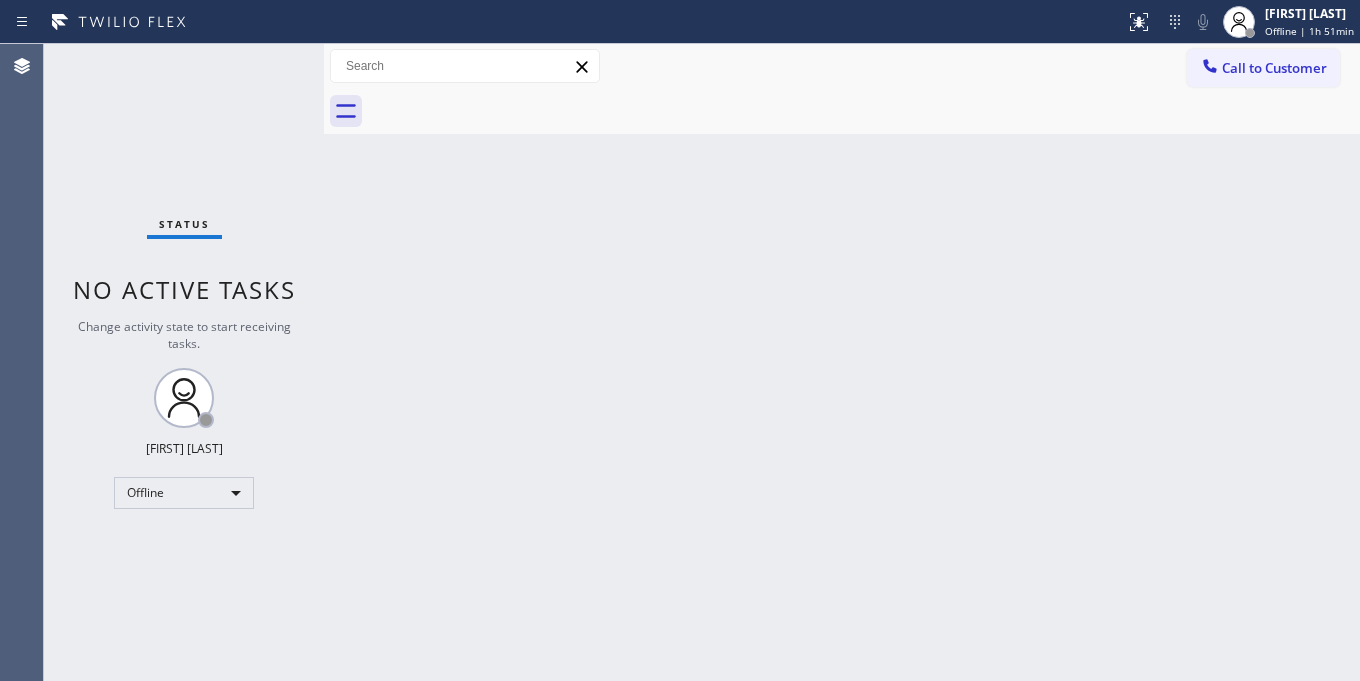 click 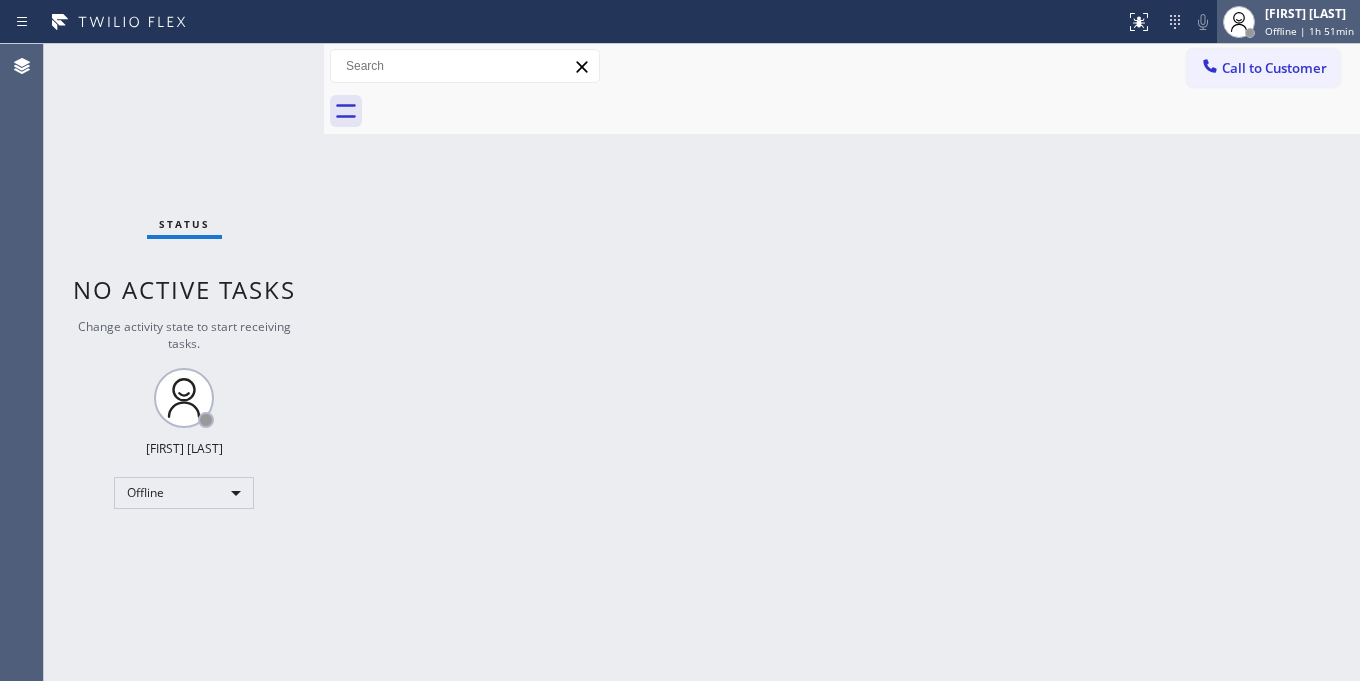 click at bounding box center (1239, 22) 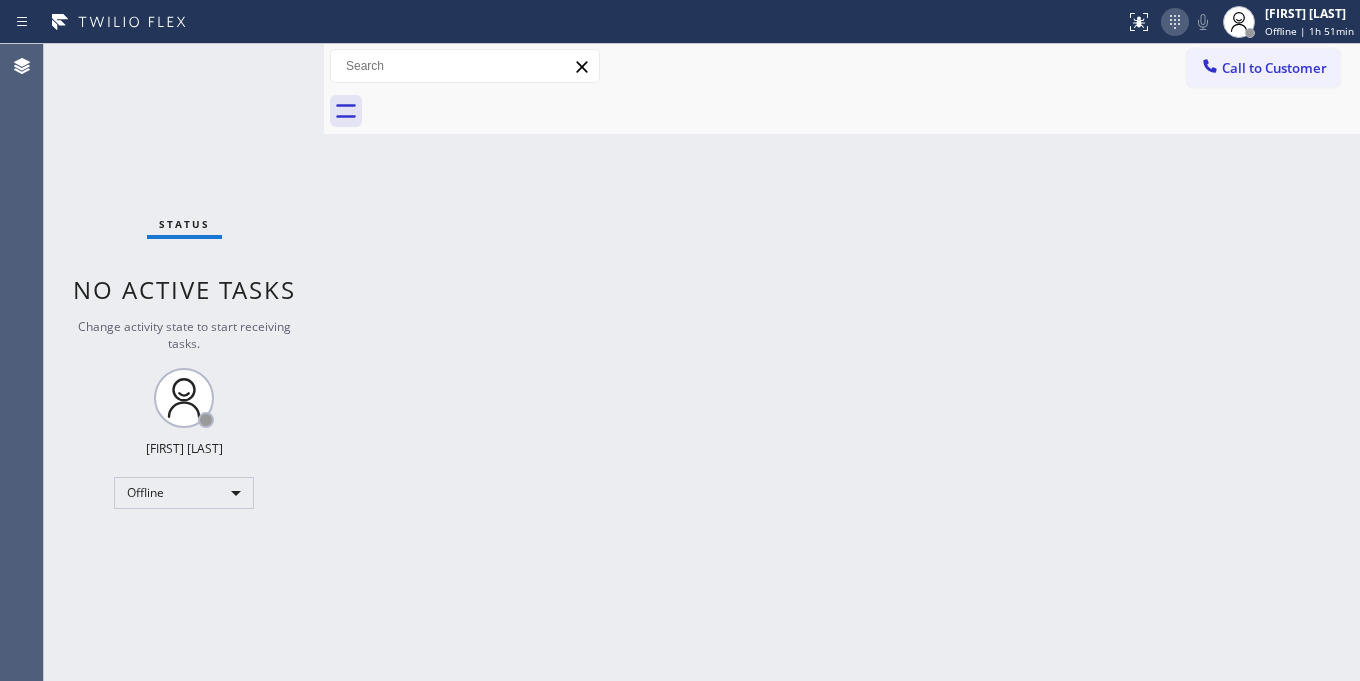 click 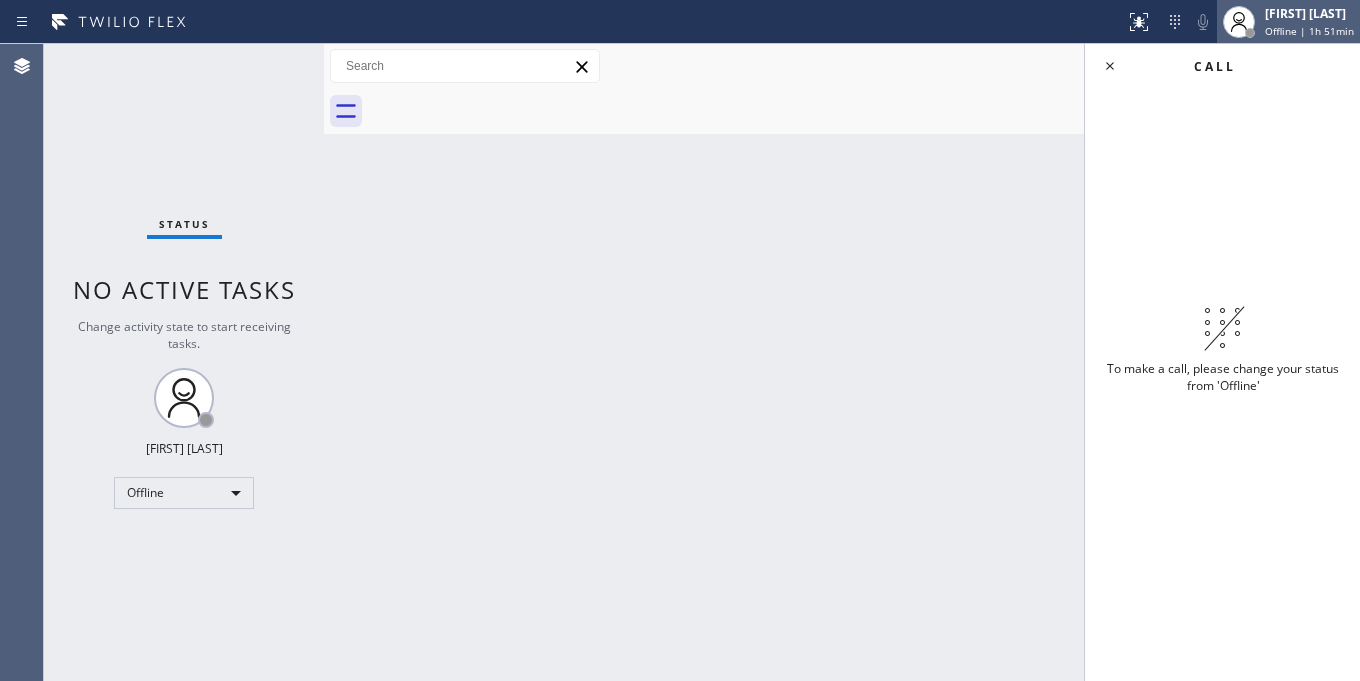 click on "[FIRST] [LAST]" at bounding box center (1309, 13) 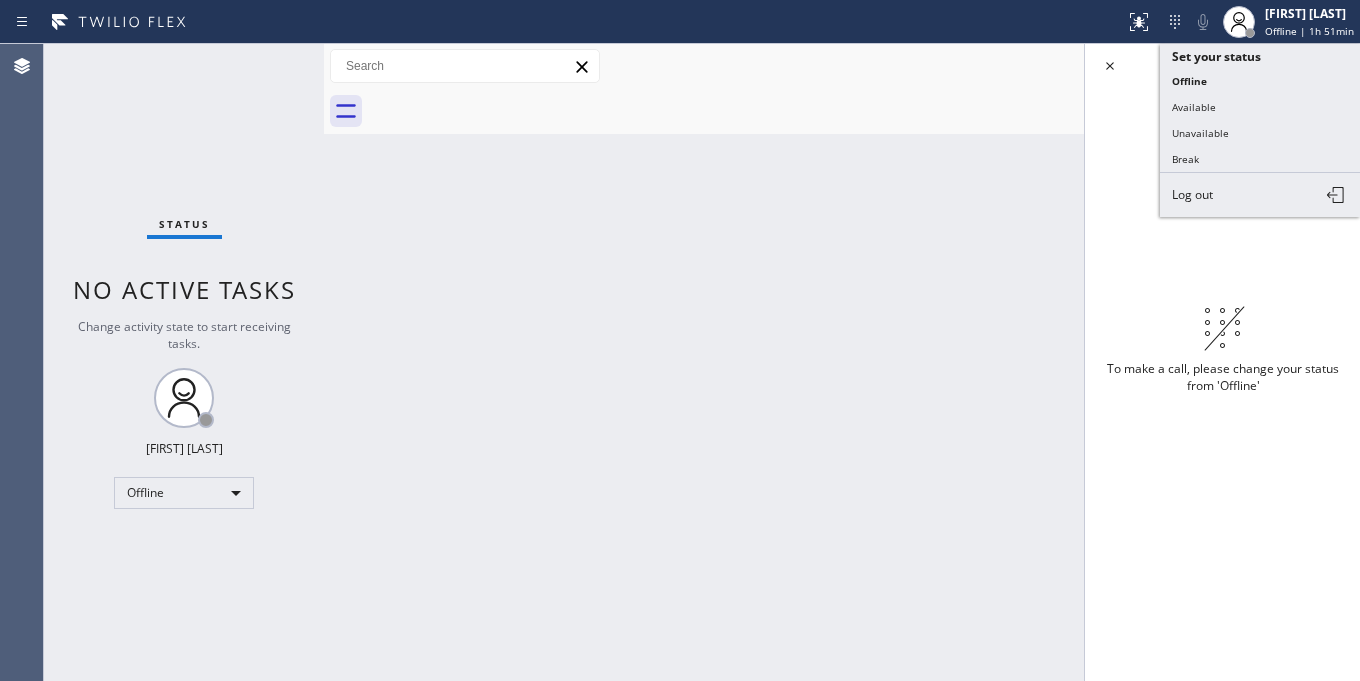 click on "Unavailable" at bounding box center [1260, 133] 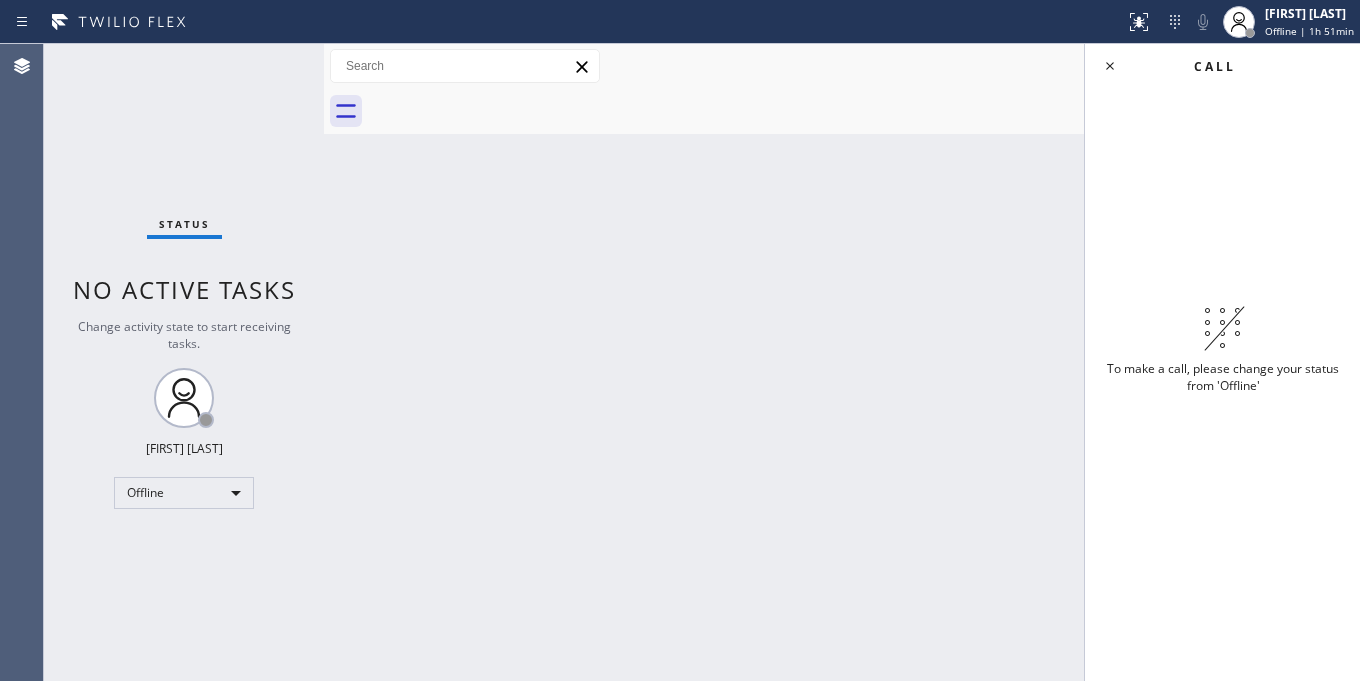 click at bounding box center (864, 111) 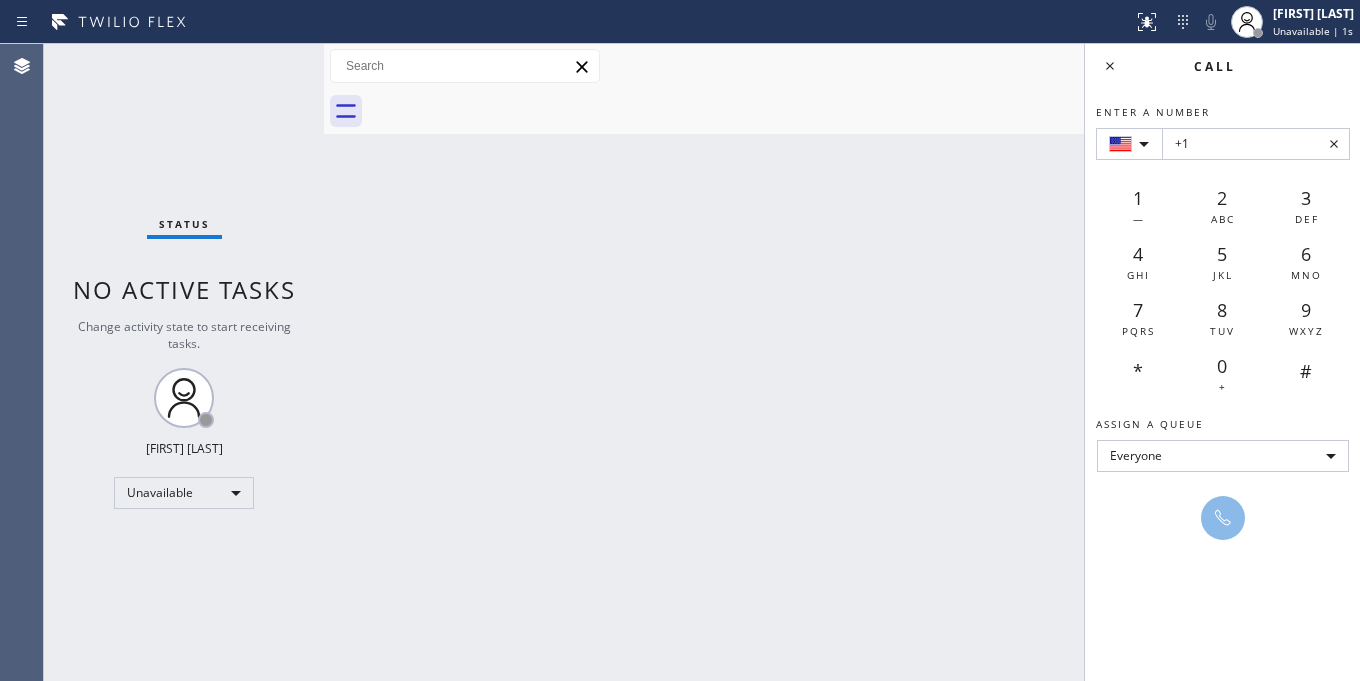 click at bounding box center (864, 111) 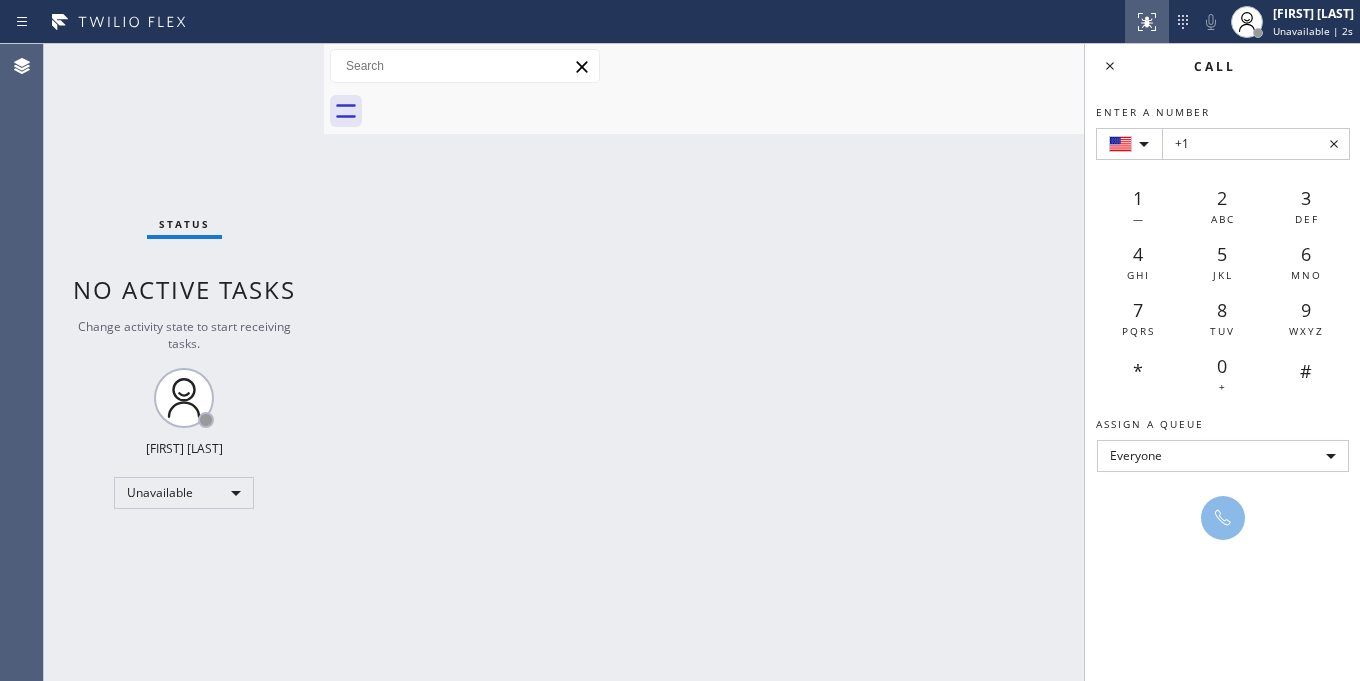 click 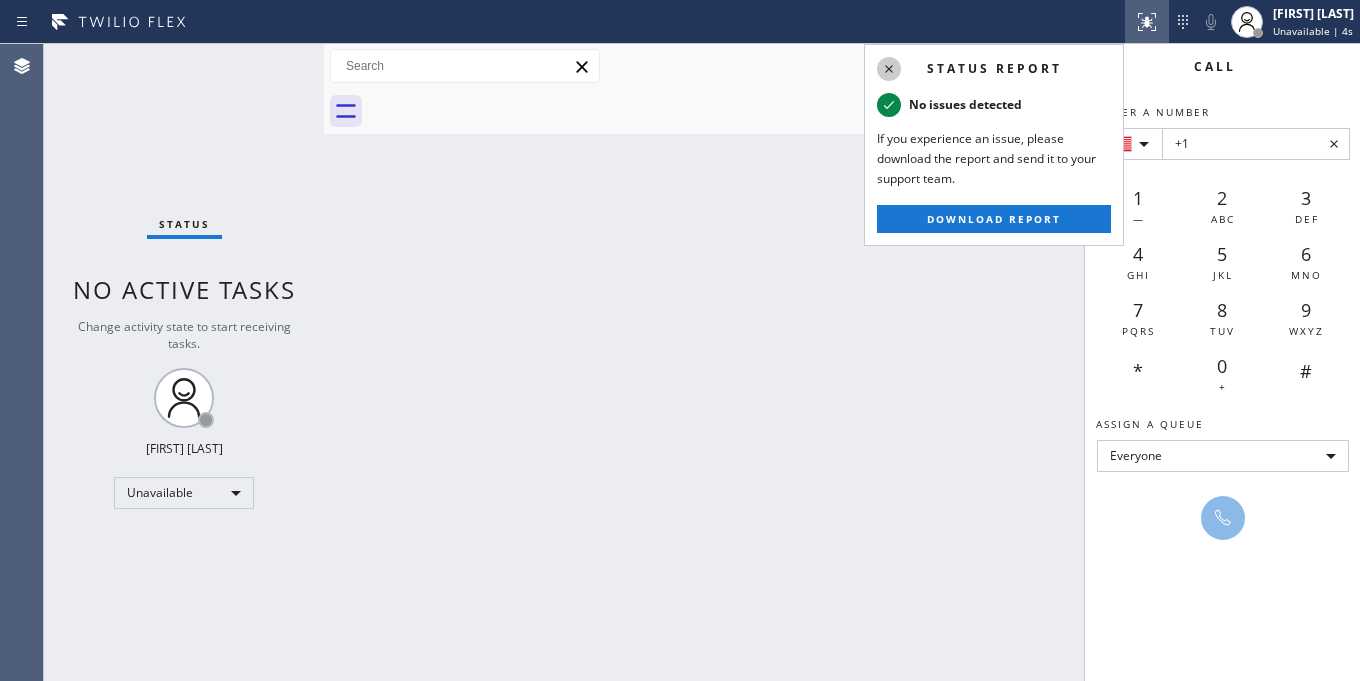 click 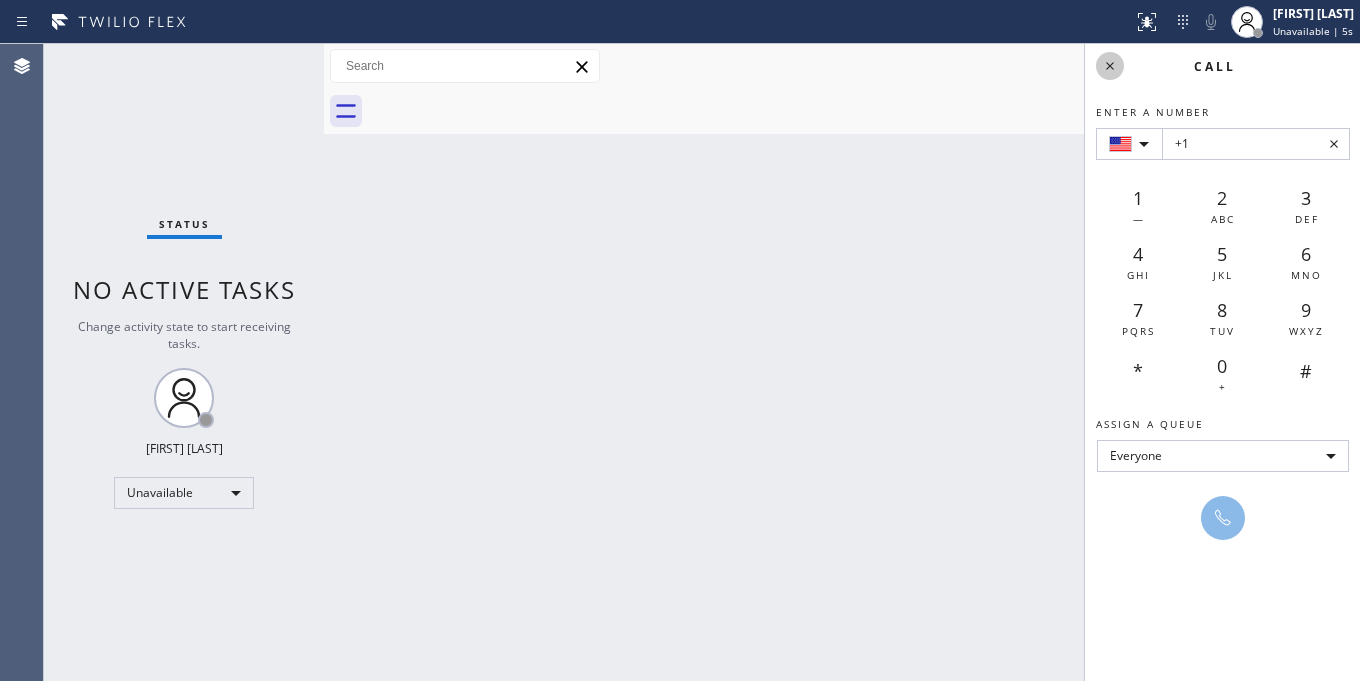 click 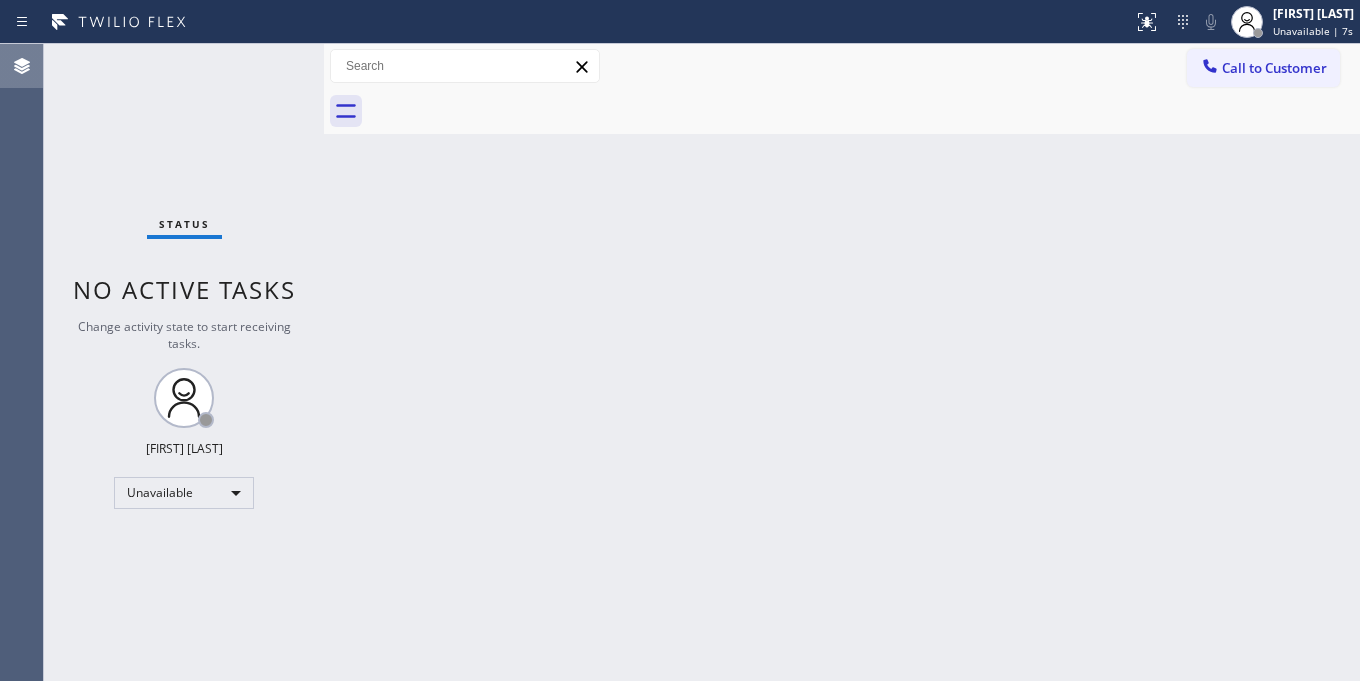 click 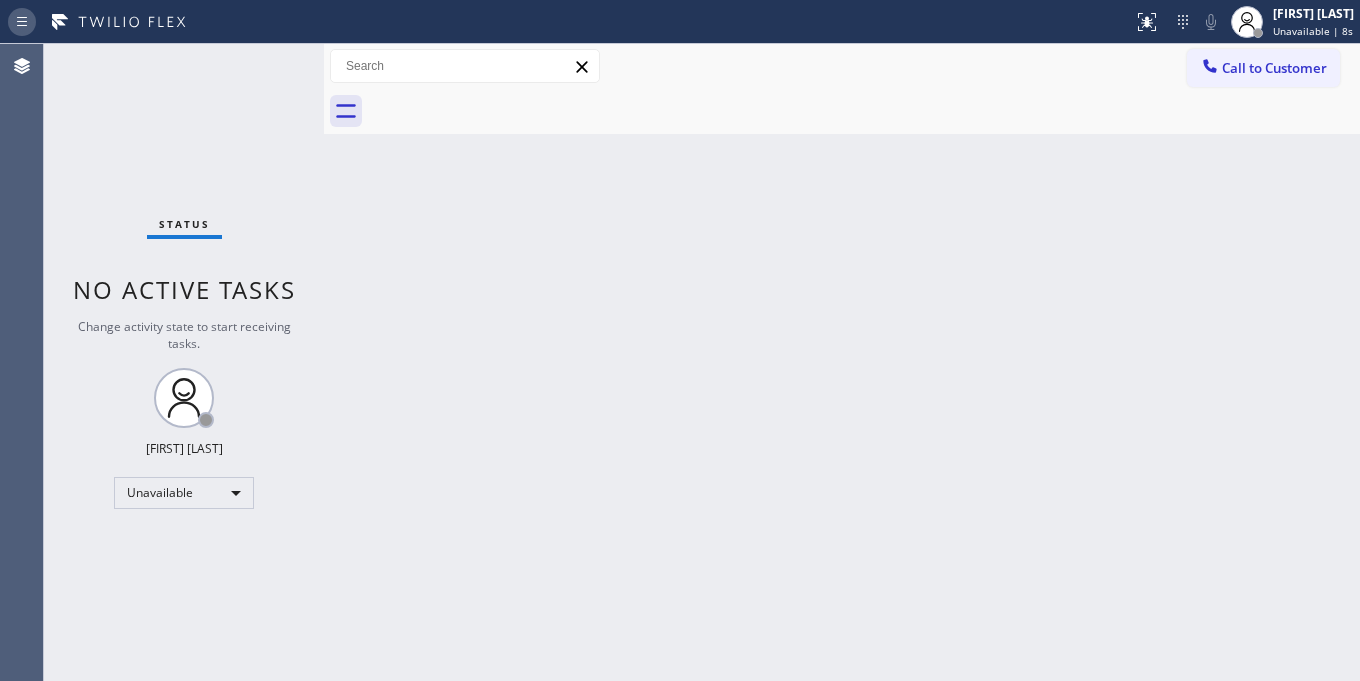 click 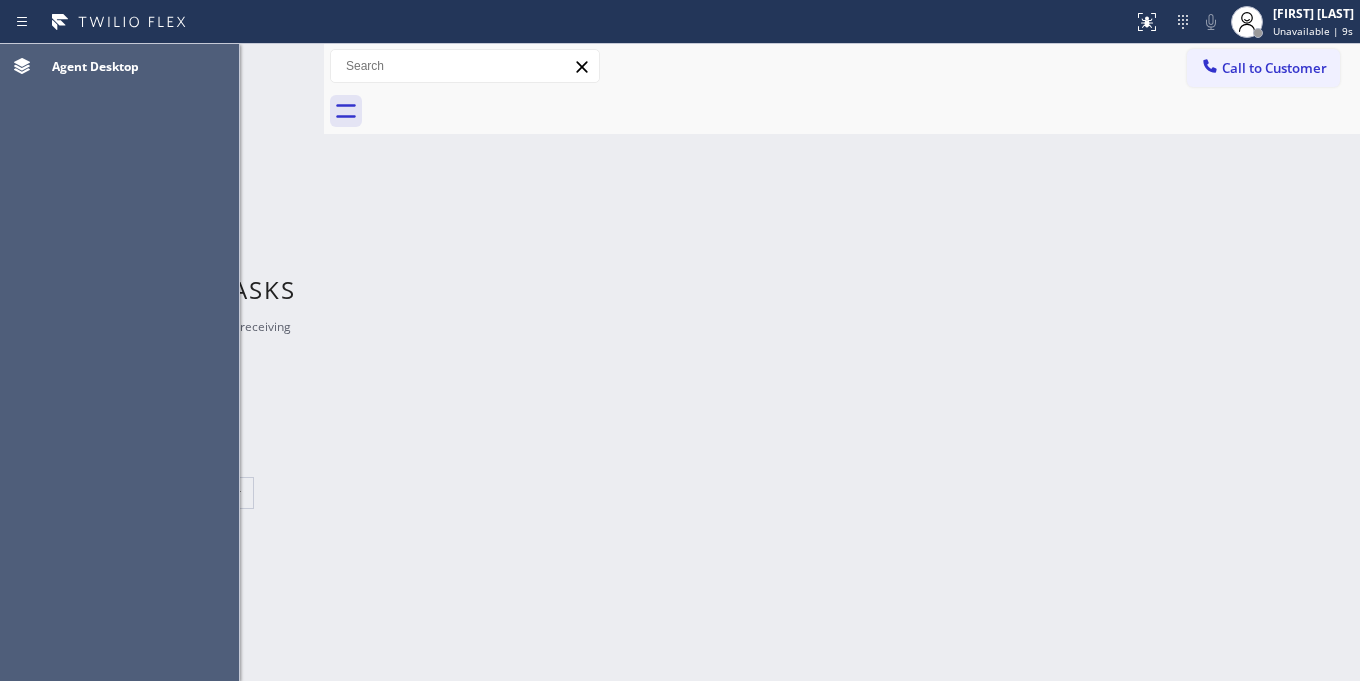 click on "Status report No issues detected If you experience an issue, please download the report and send it to your support team. Download report [FIRST] [LAST] Unavailable | 9s Set your status Offline Available Unavailable Break Log out" at bounding box center [680, 22] 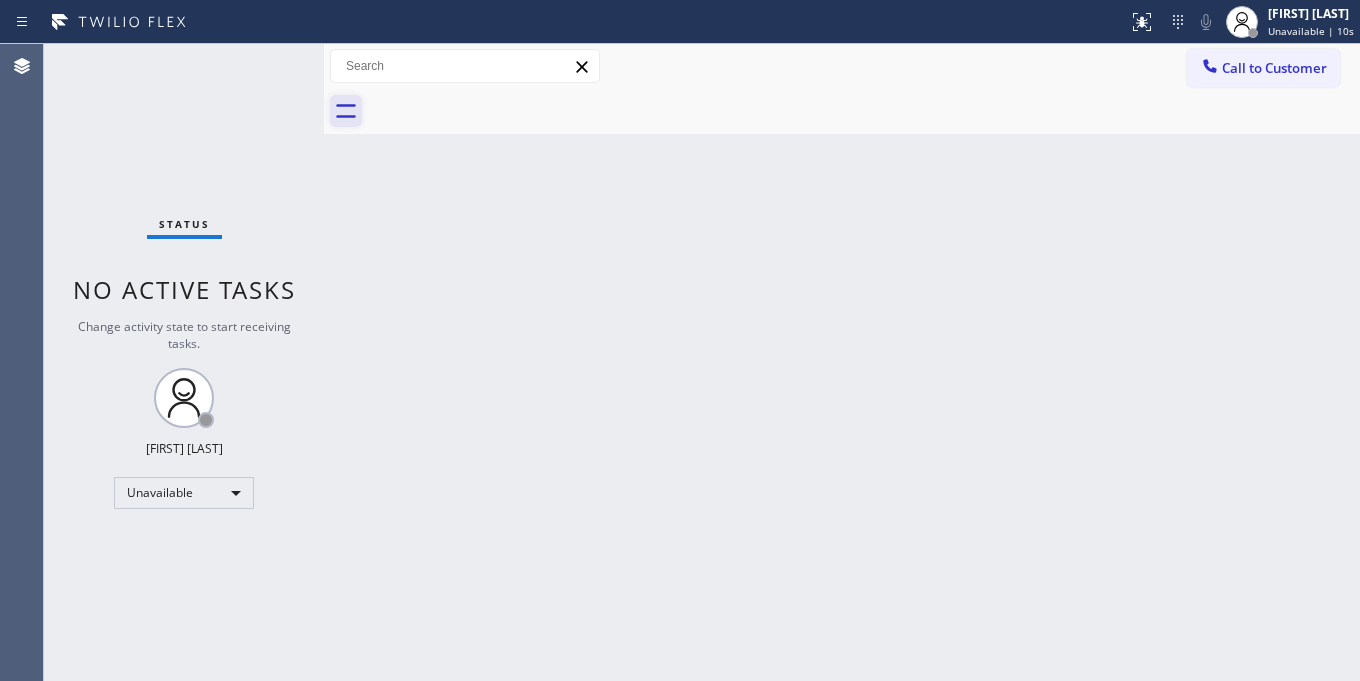 click 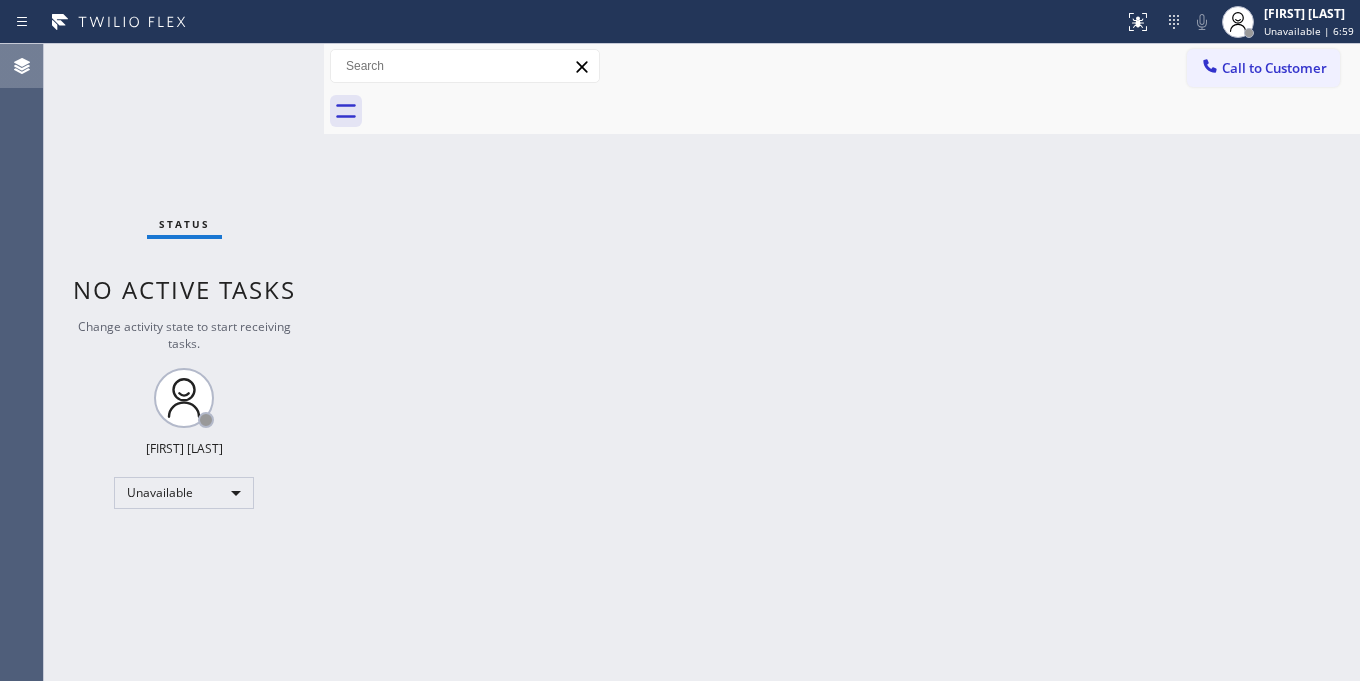 click 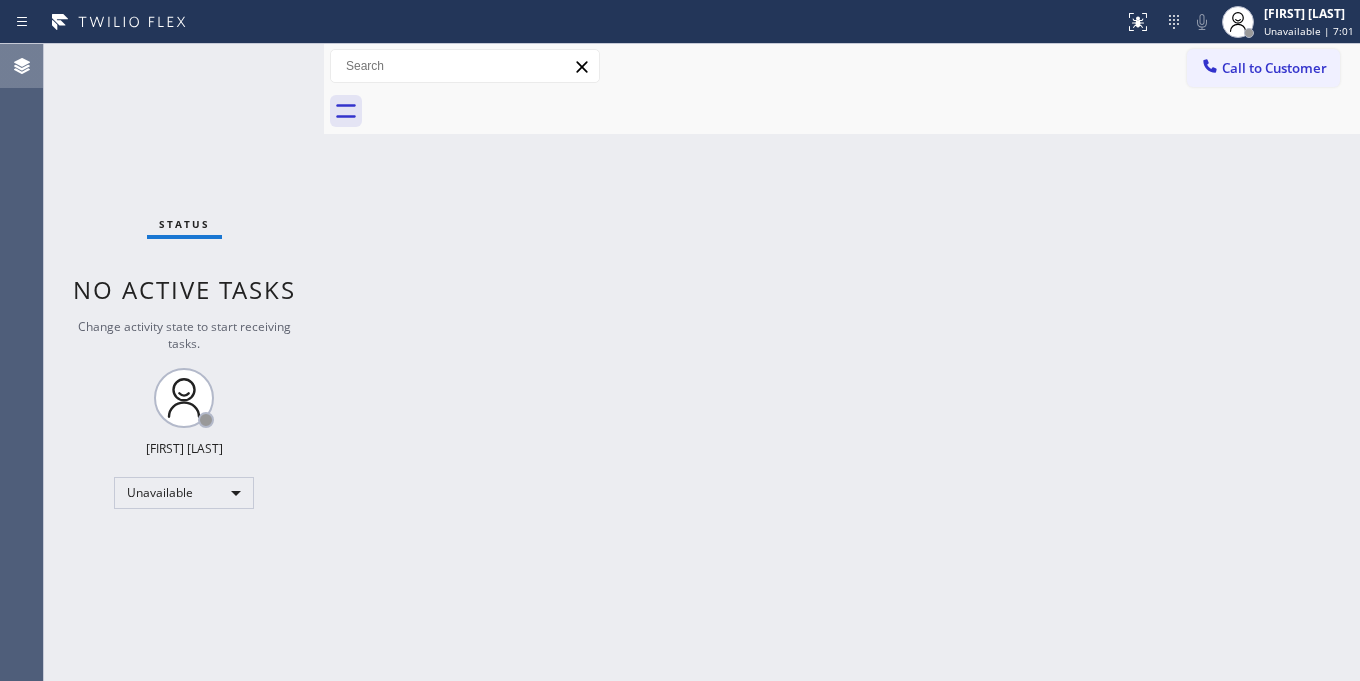 click 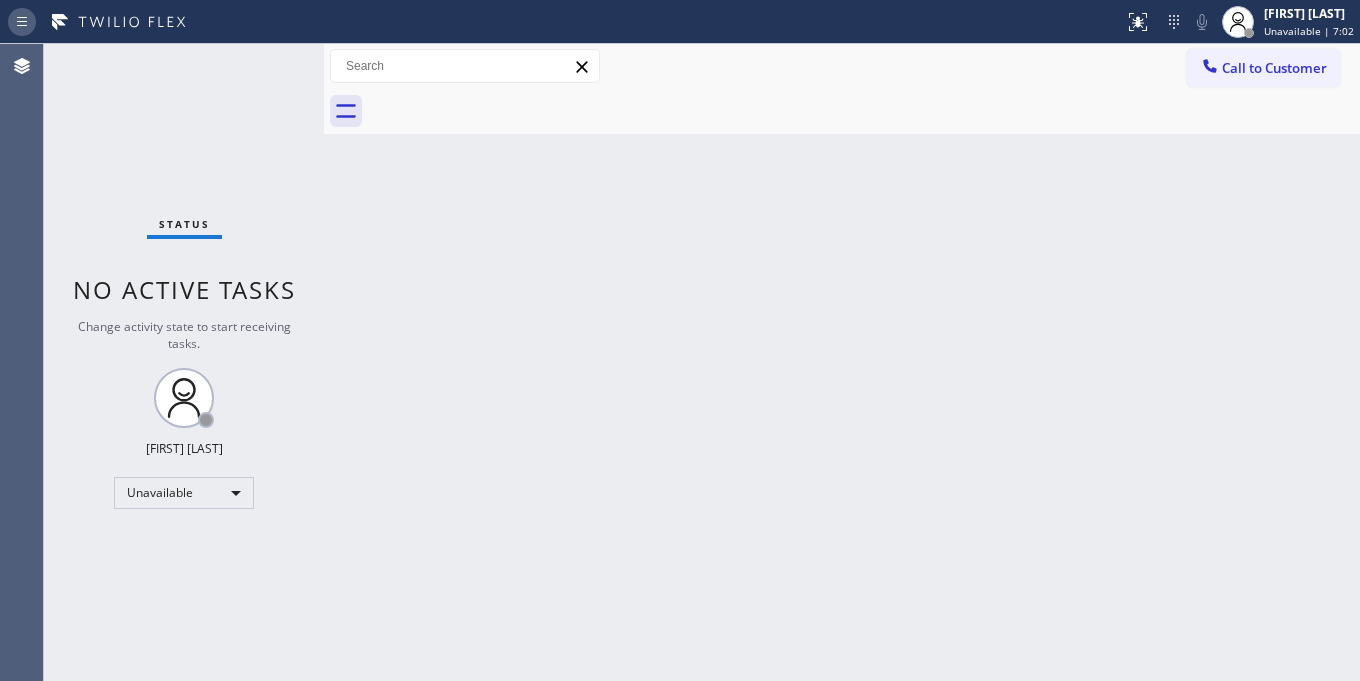 click 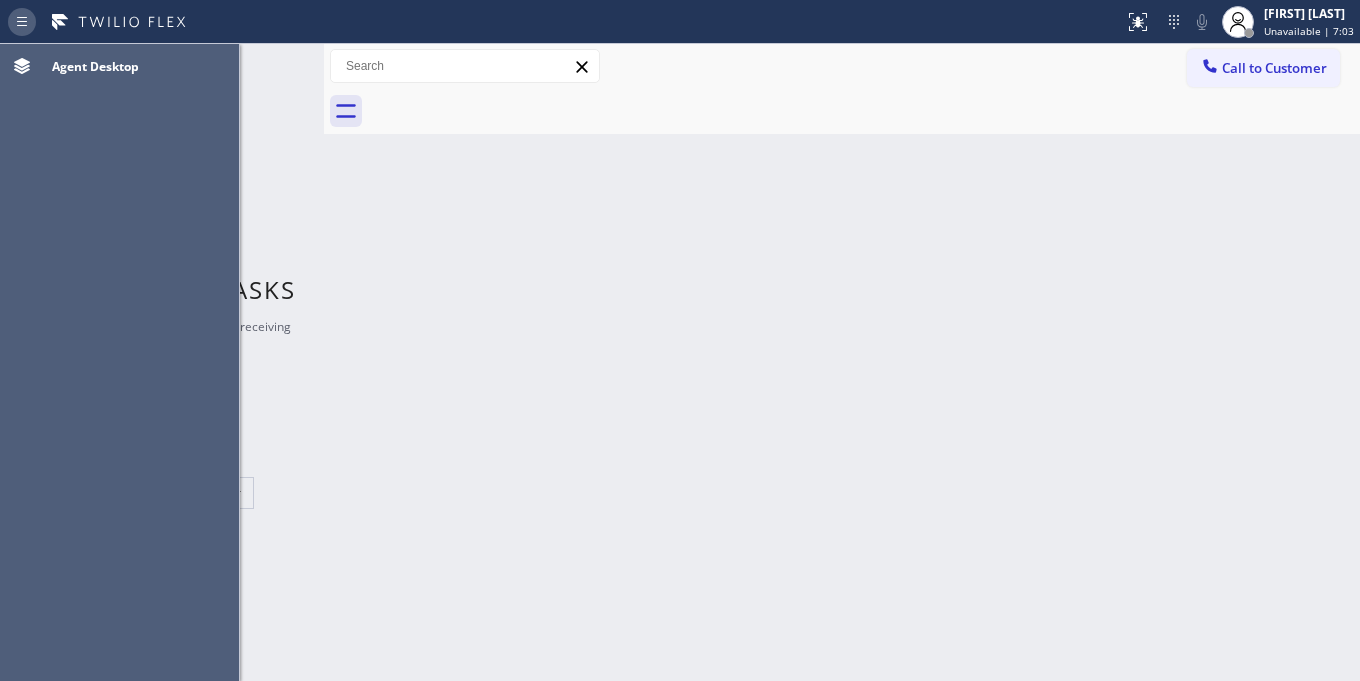 click 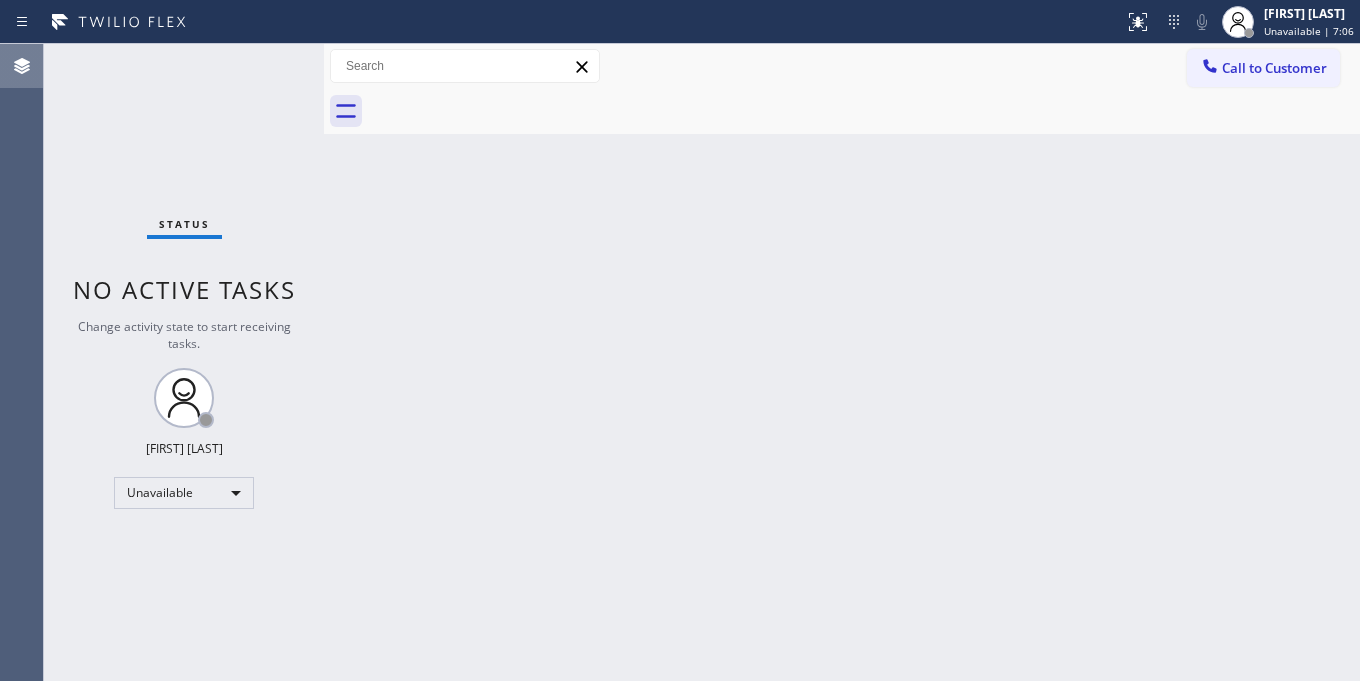 click 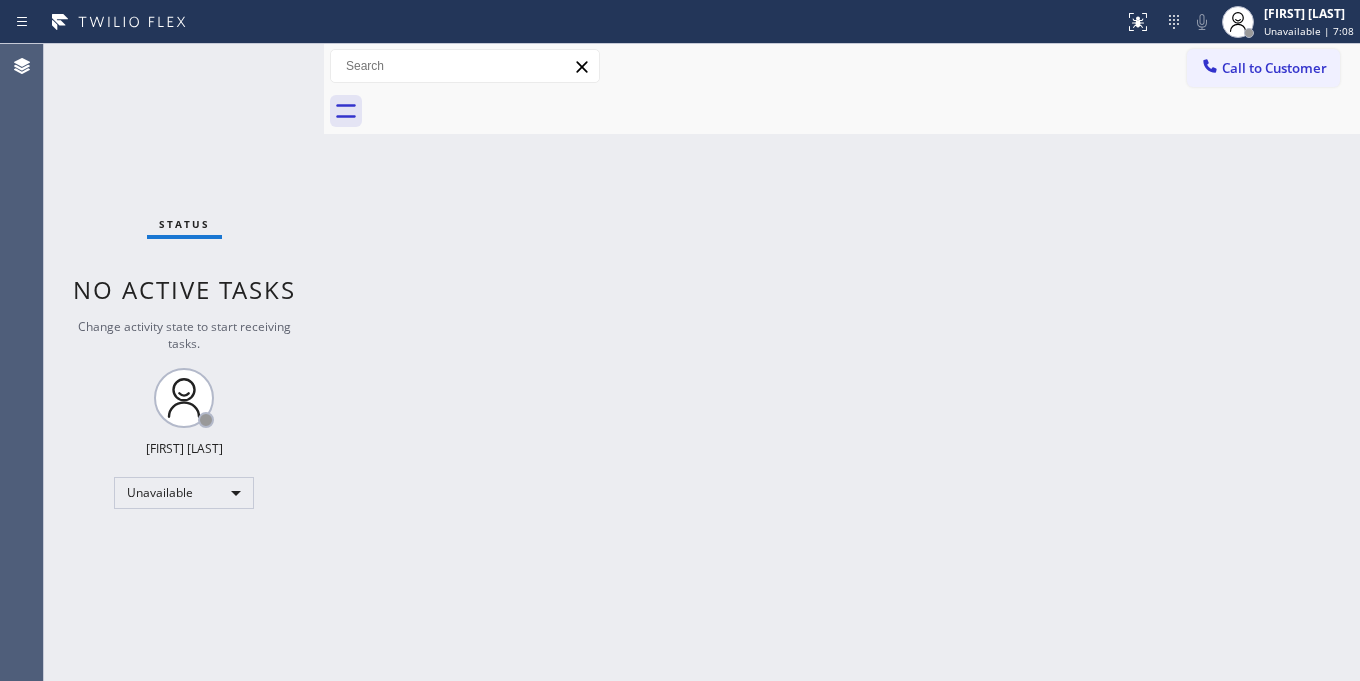 click 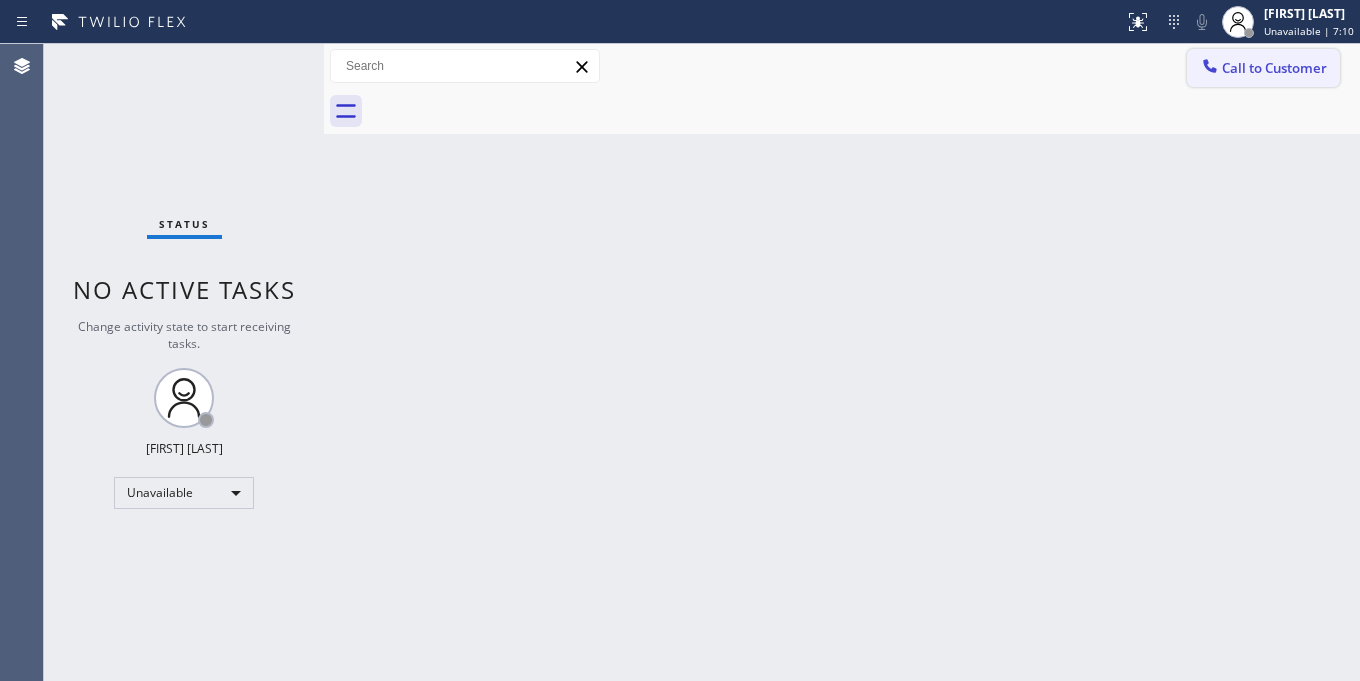 click at bounding box center (1210, 68) 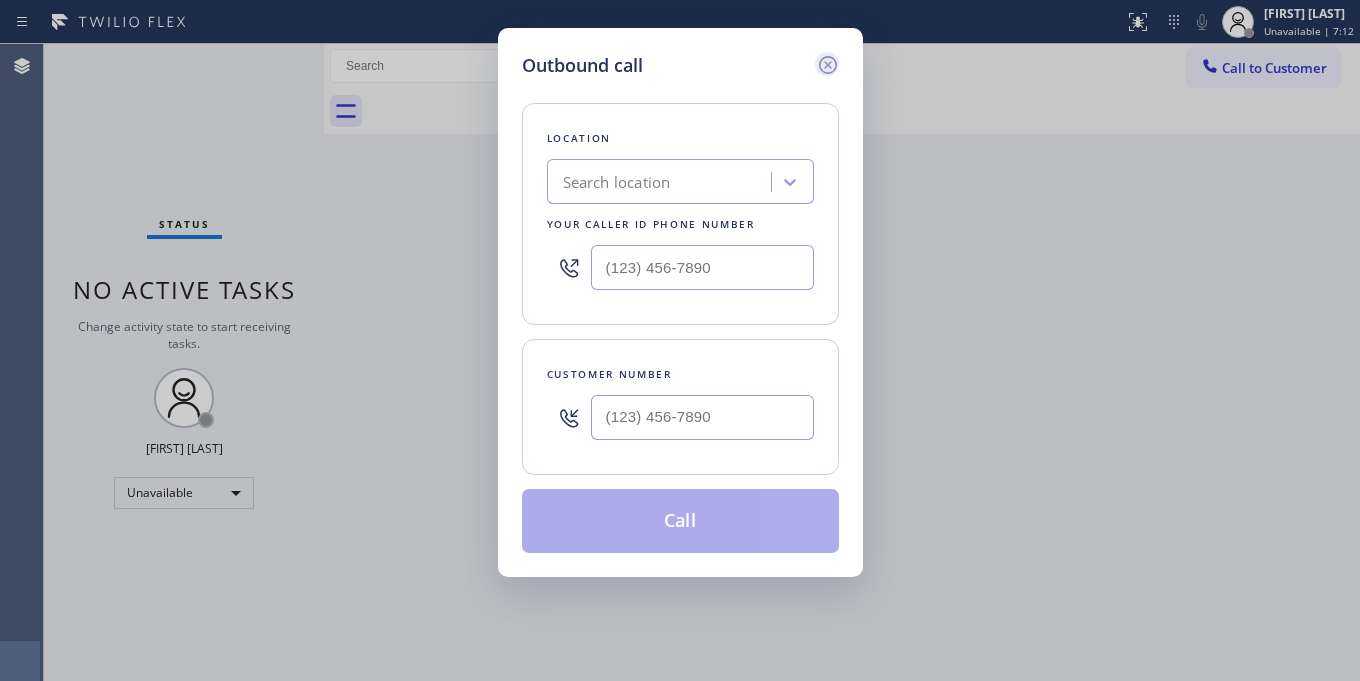 click 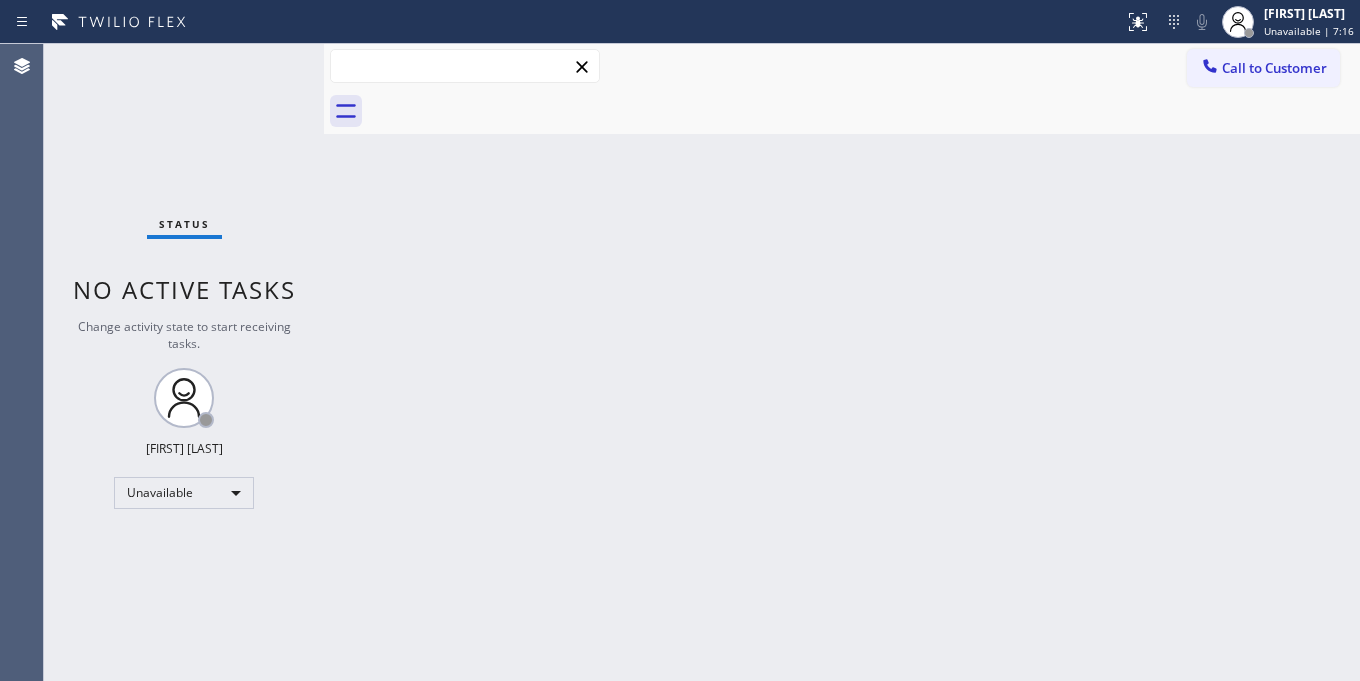 click at bounding box center (465, 66) 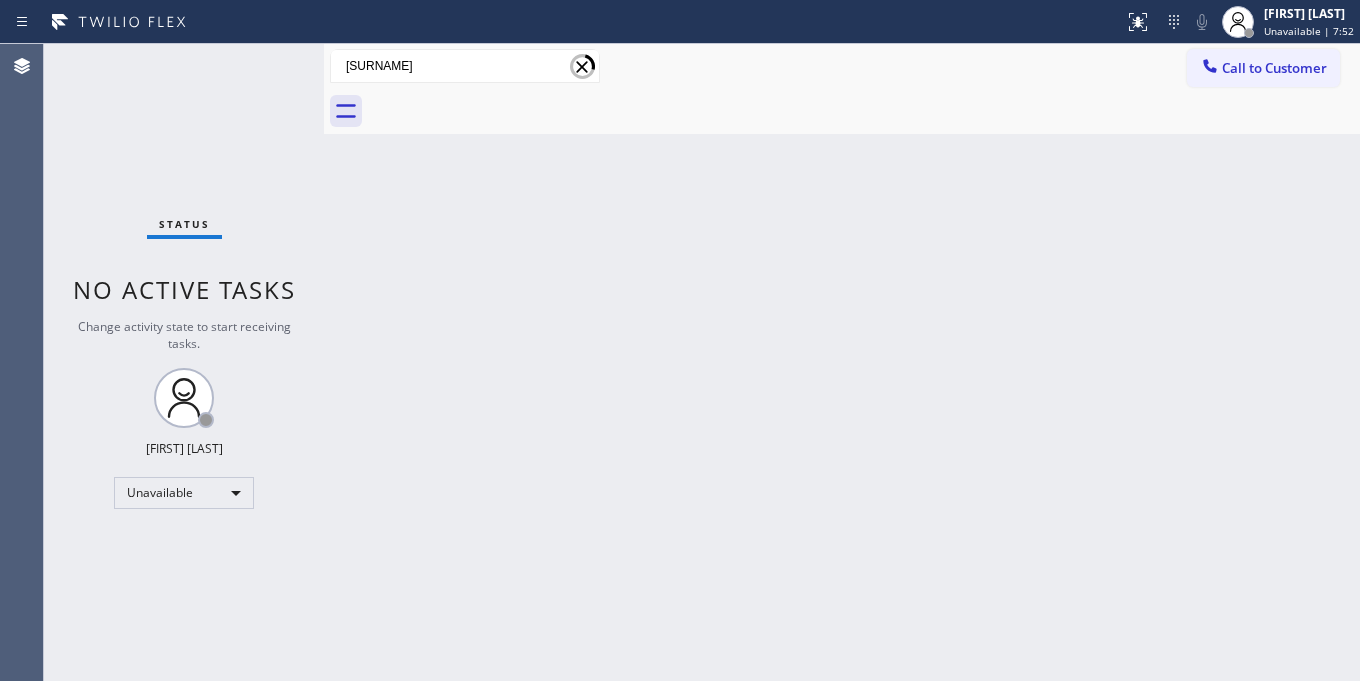 type on "[SURNAME]" 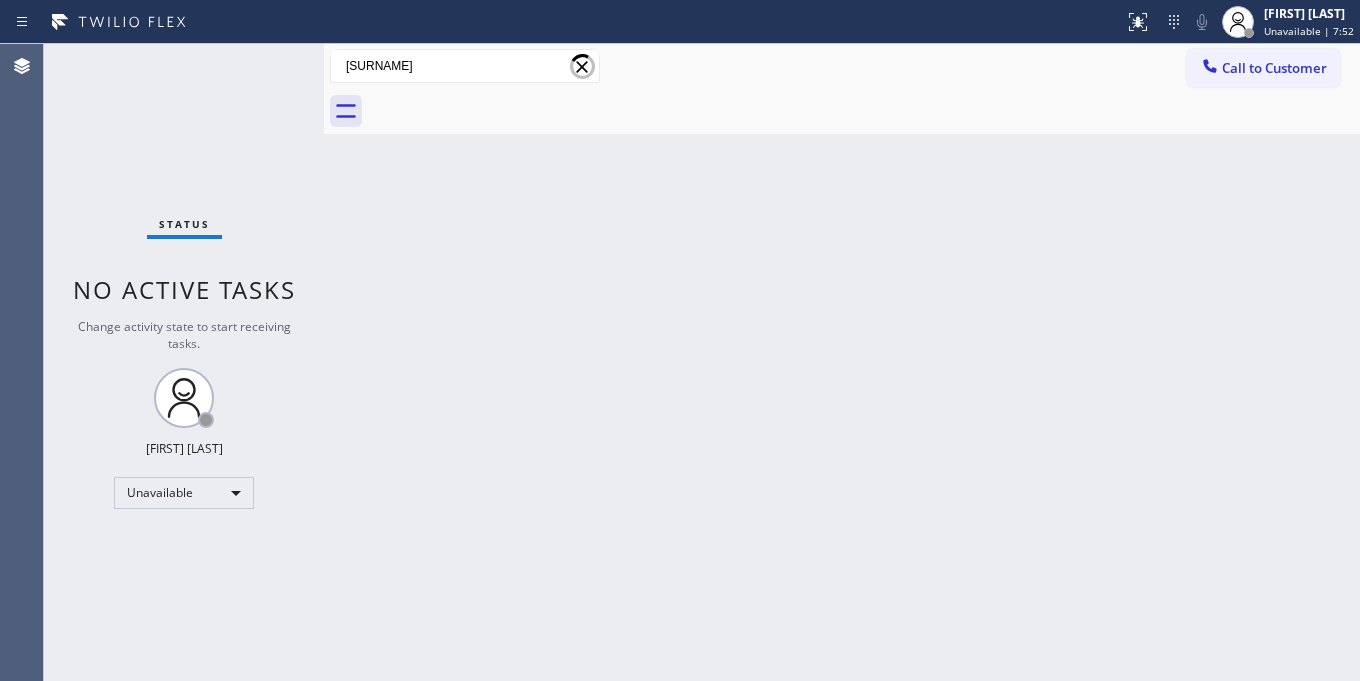 click 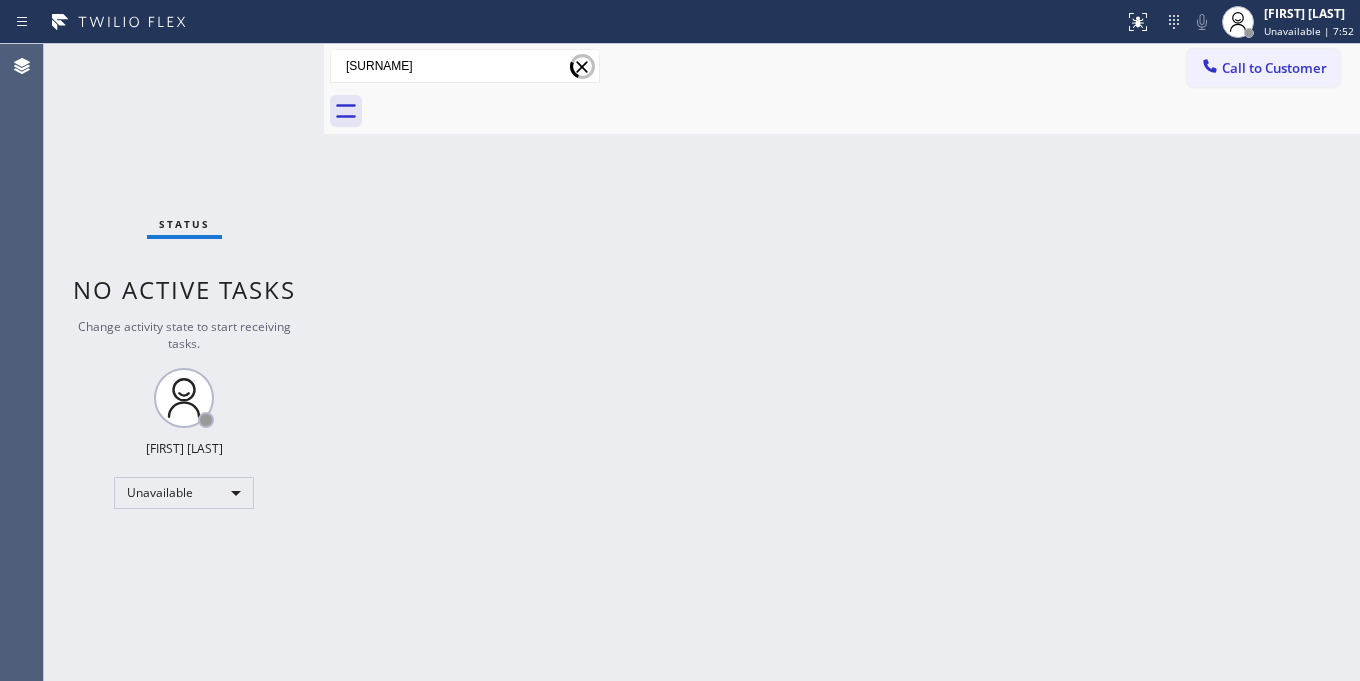 type 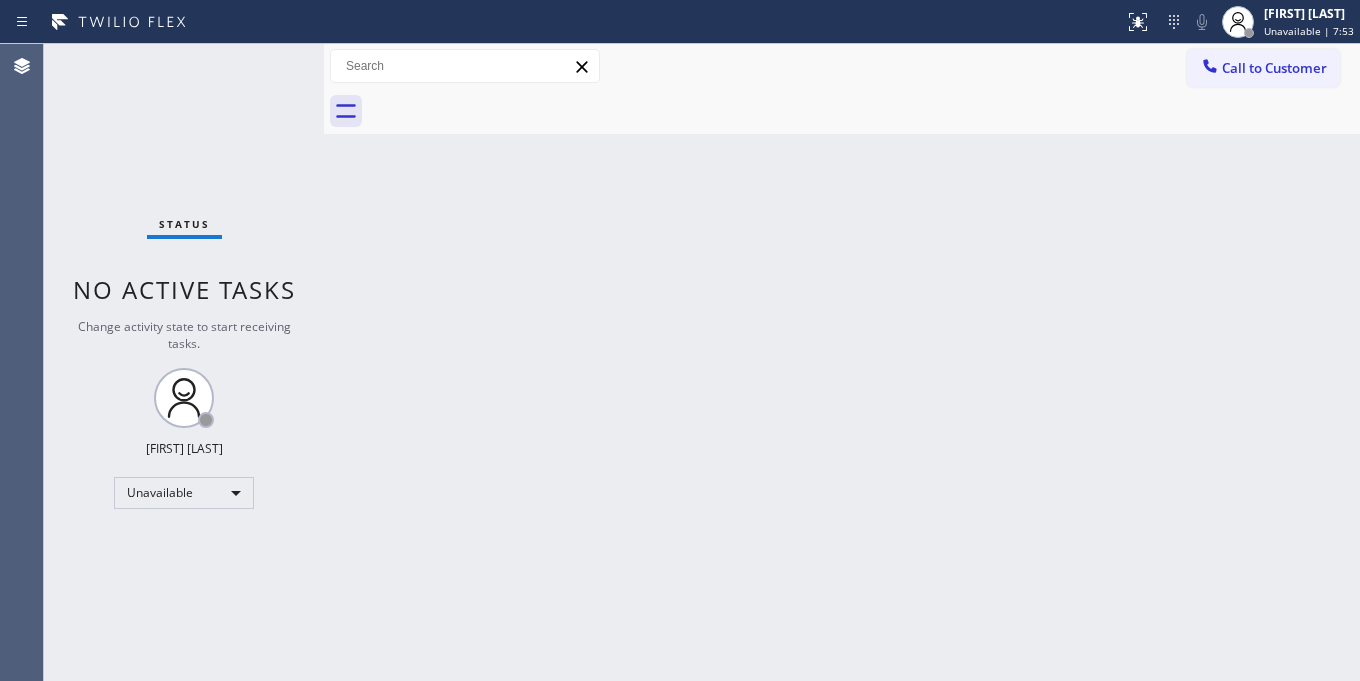 click on "Call to Customer Outbound call Location Search location Your caller id phone number Customer number Call Outbound call Technician Search Technician Your caller id phone number Your caller id phone number Call" at bounding box center (842, 66) 